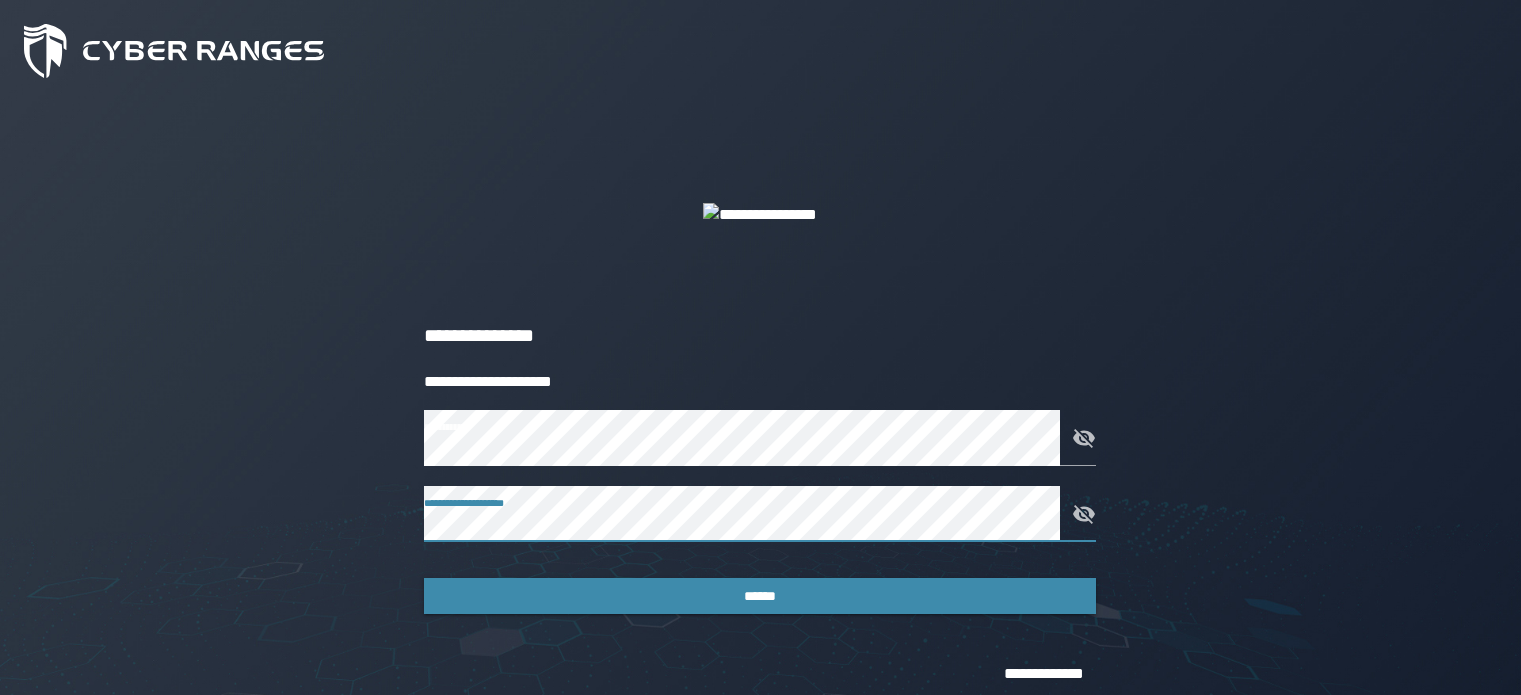 scroll, scrollTop: 0, scrollLeft: 0, axis: both 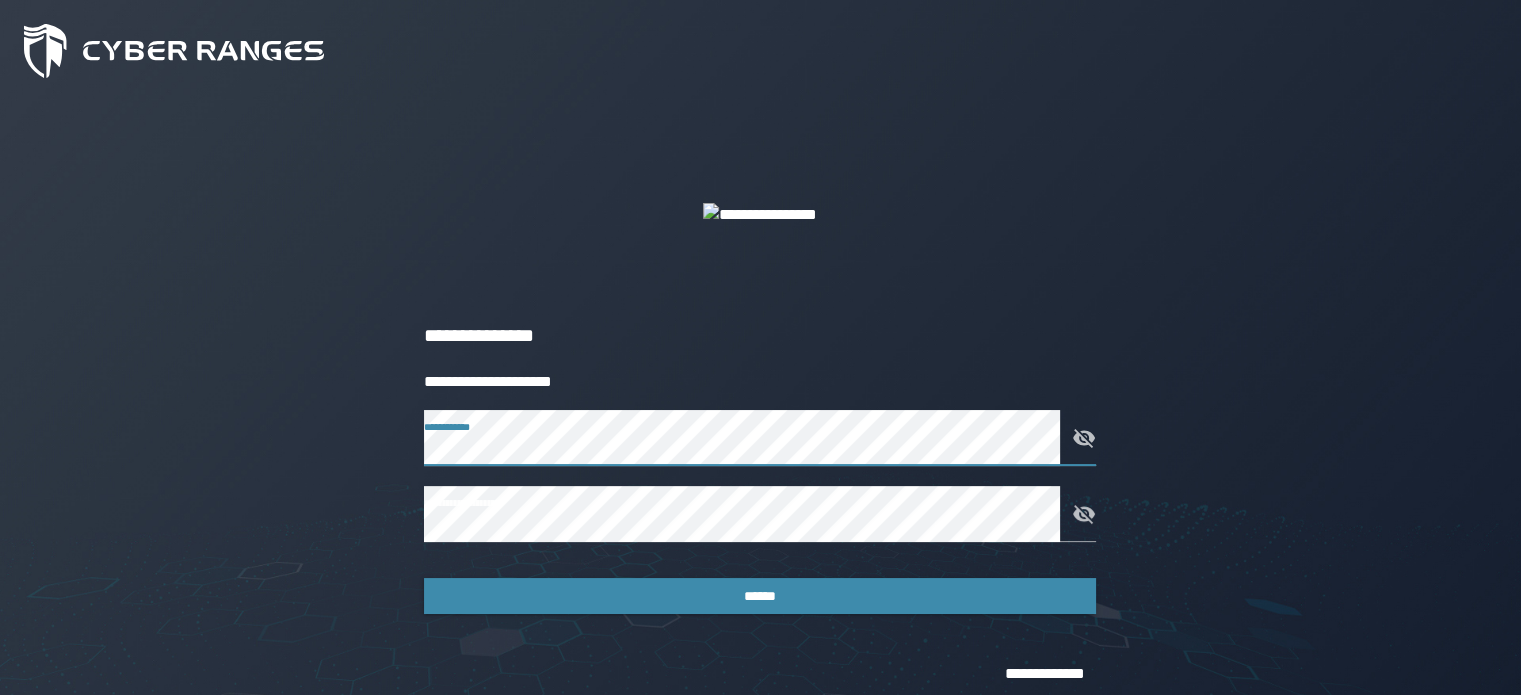 click 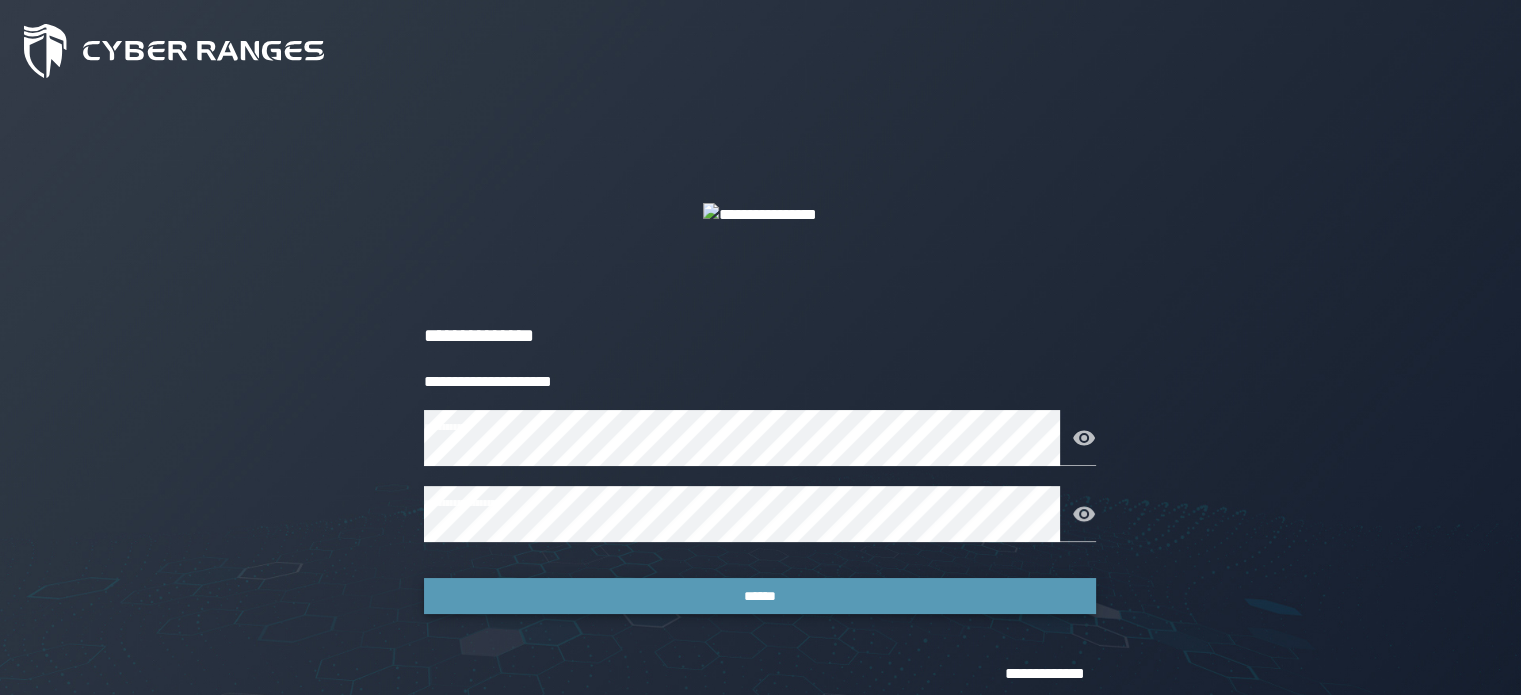 click on "******" at bounding box center [760, 596] 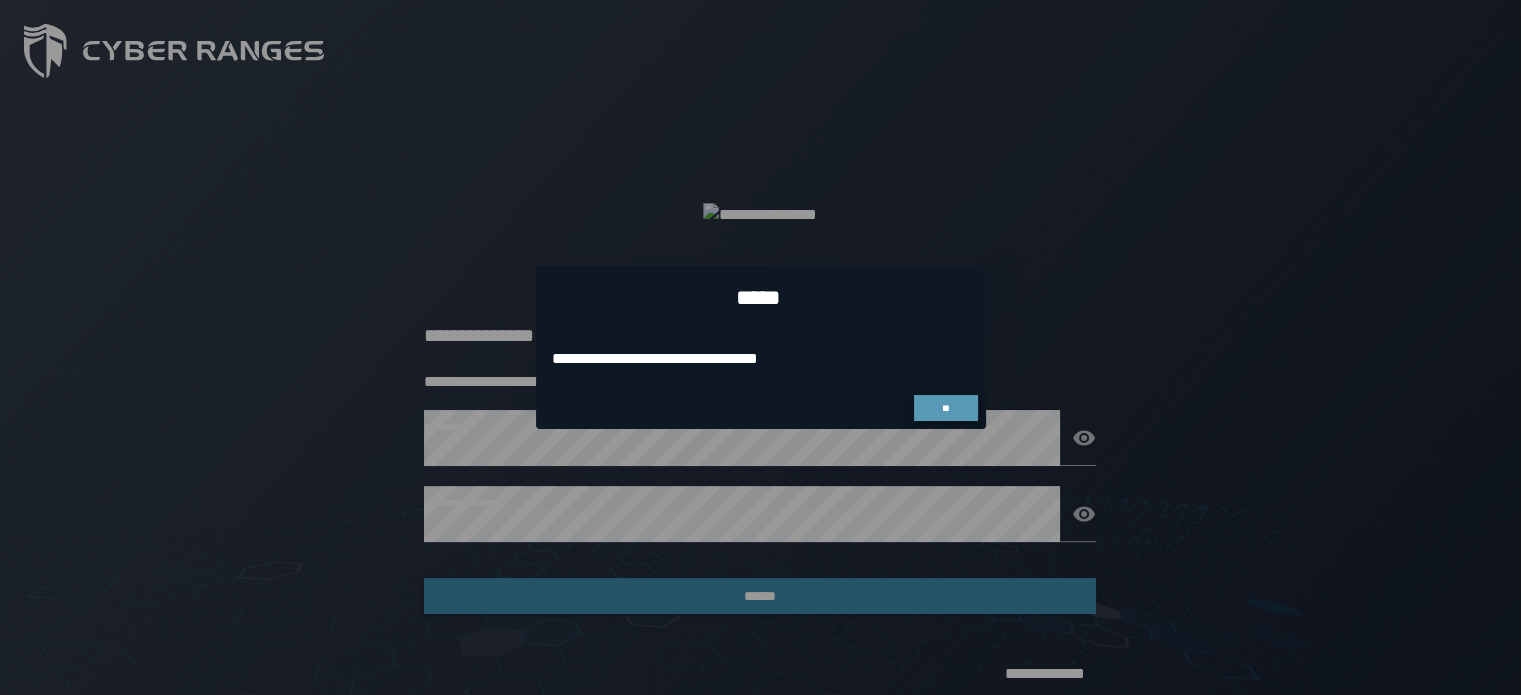 click on "**" at bounding box center (945, 408) 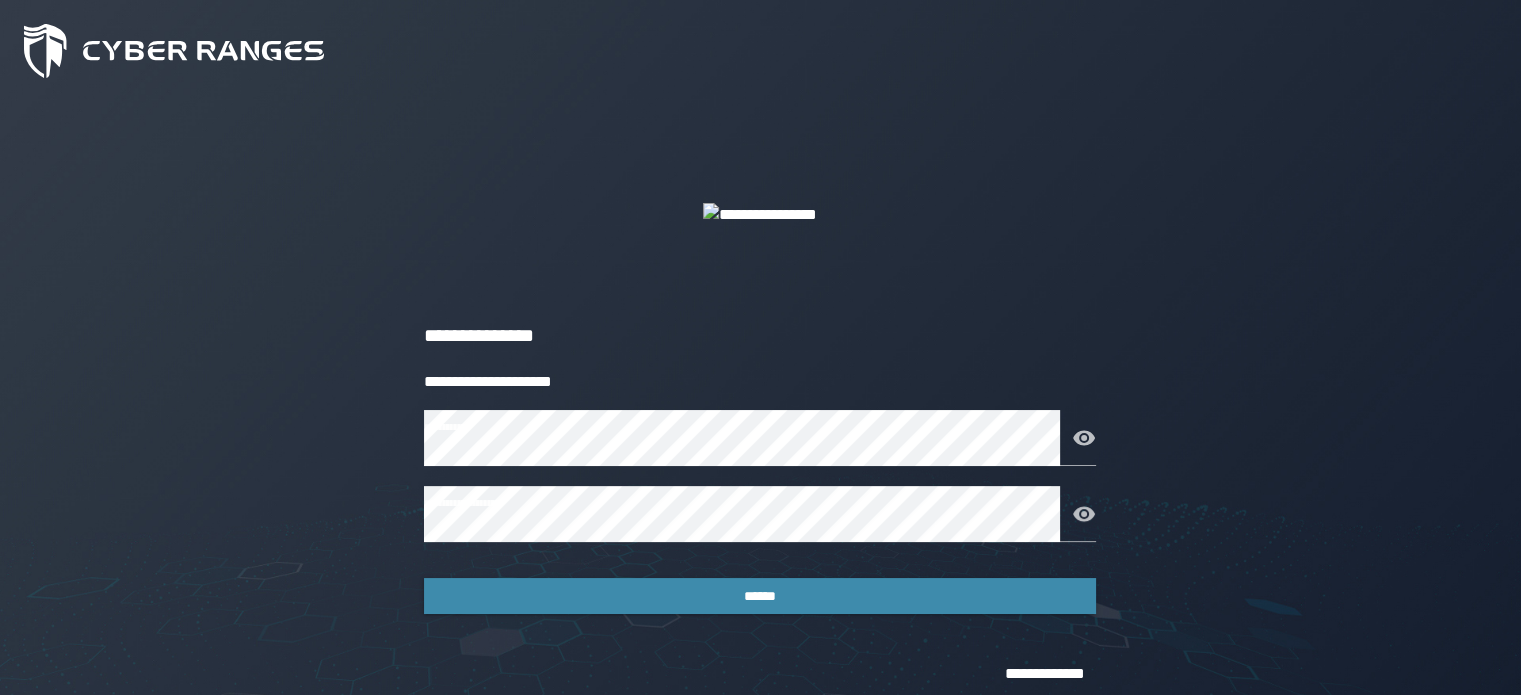scroll, scrollTop: 54, scrollLeft: 0, axis: vertical 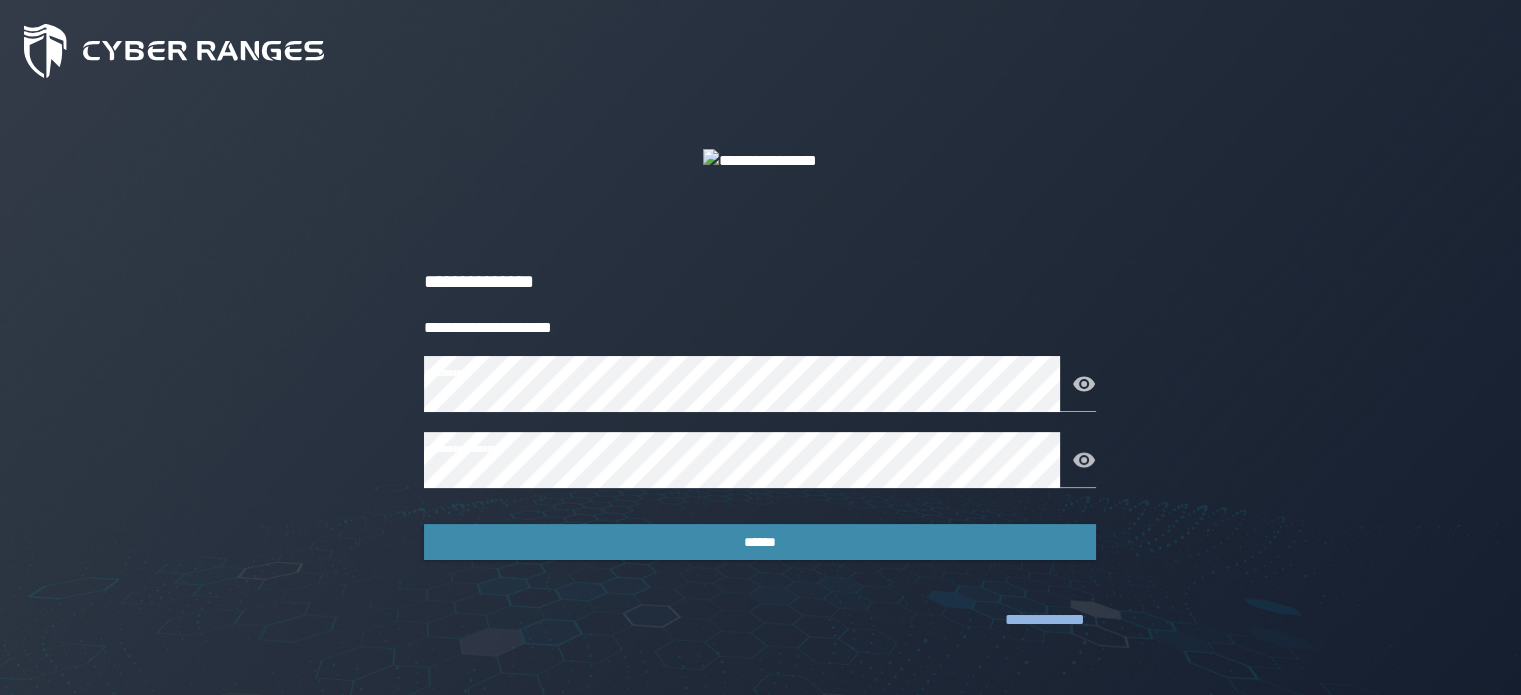 click on "**********" 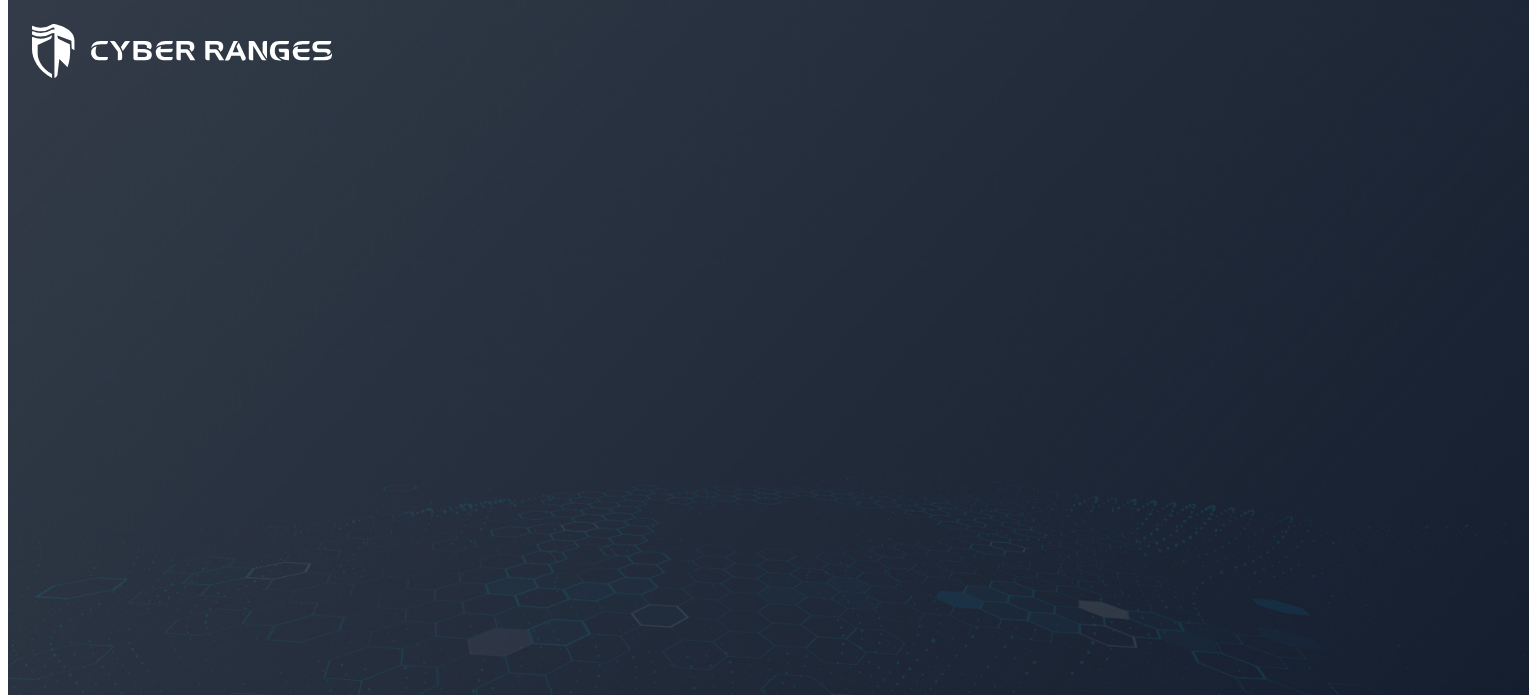 scroll, scrollTop: 0, scrollLeft: 0, axis: both 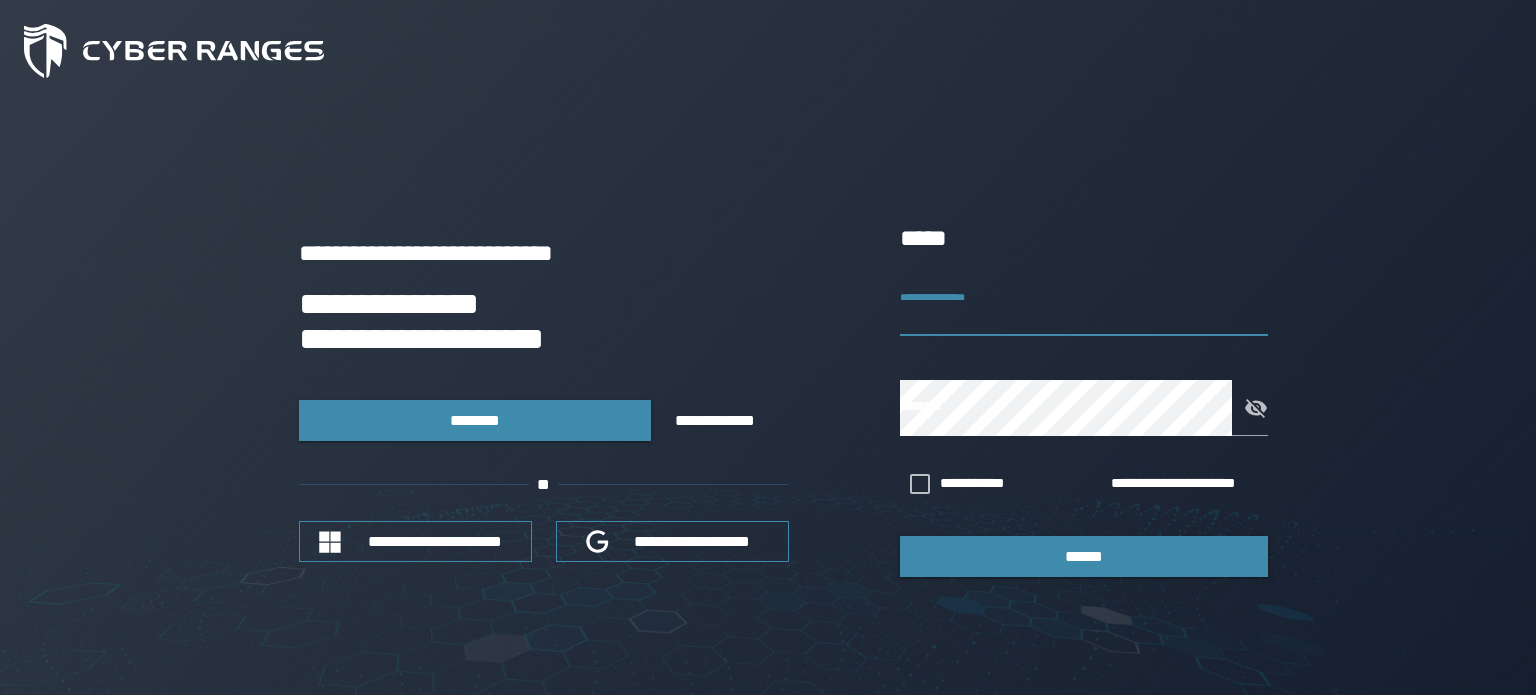 click on "**********" at bounding box center (1084, 308) 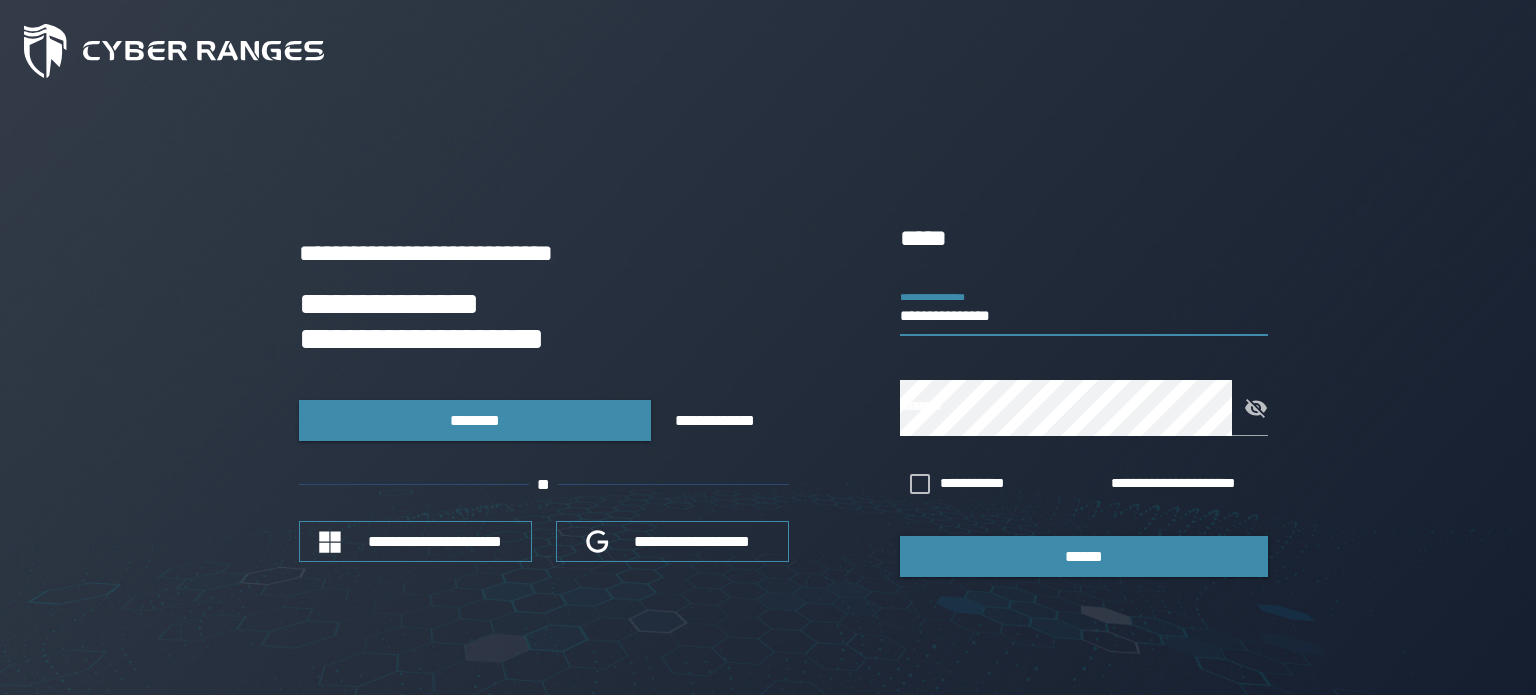 type on "**********" 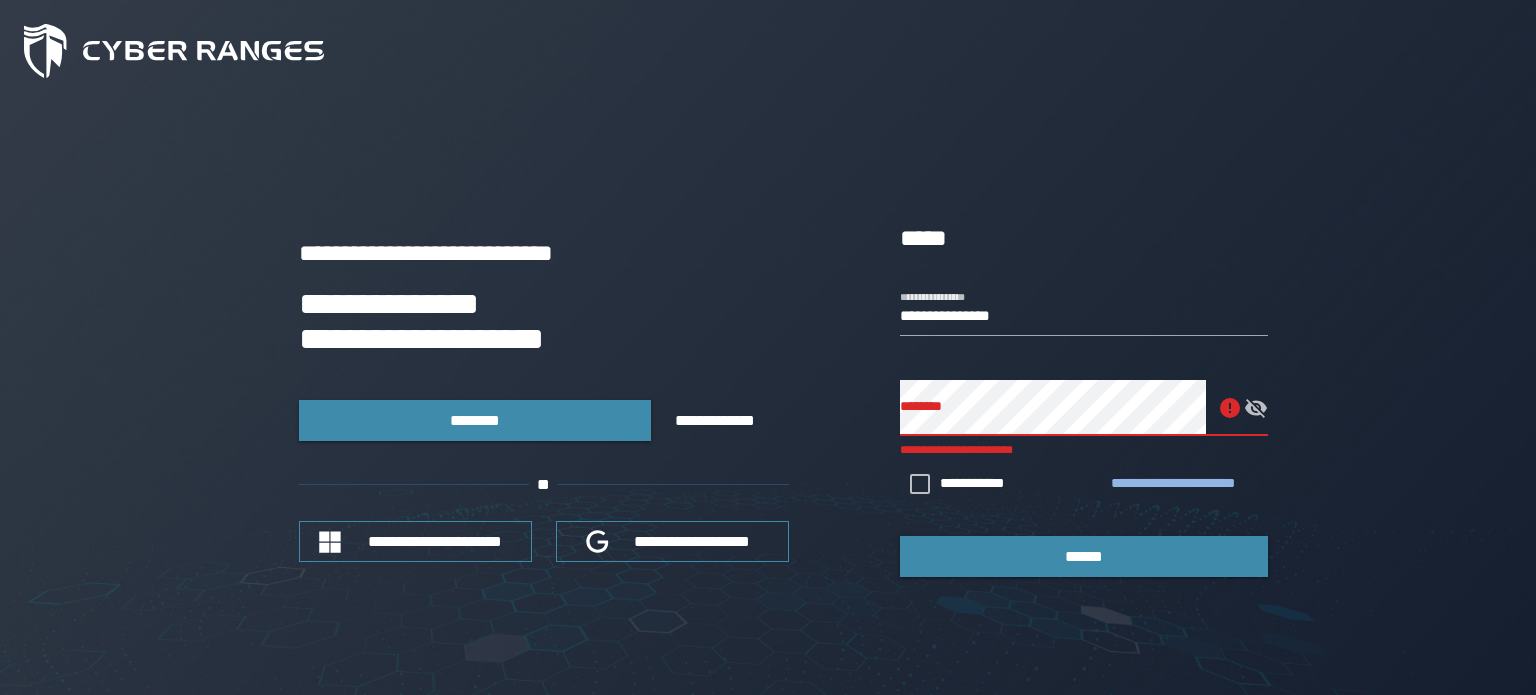 click on "**********" at bounding box center [1185, 484] 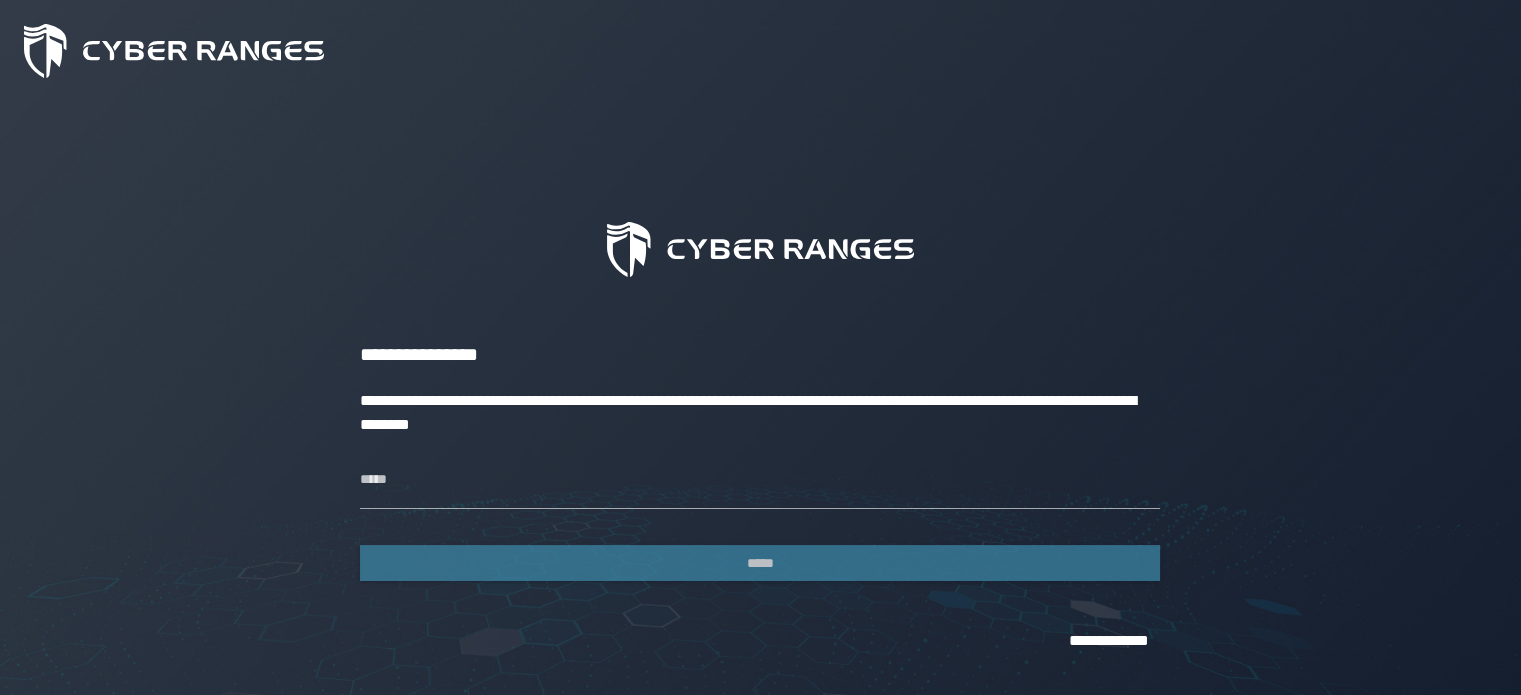 click on "*****" at bounding box center (760, 555) 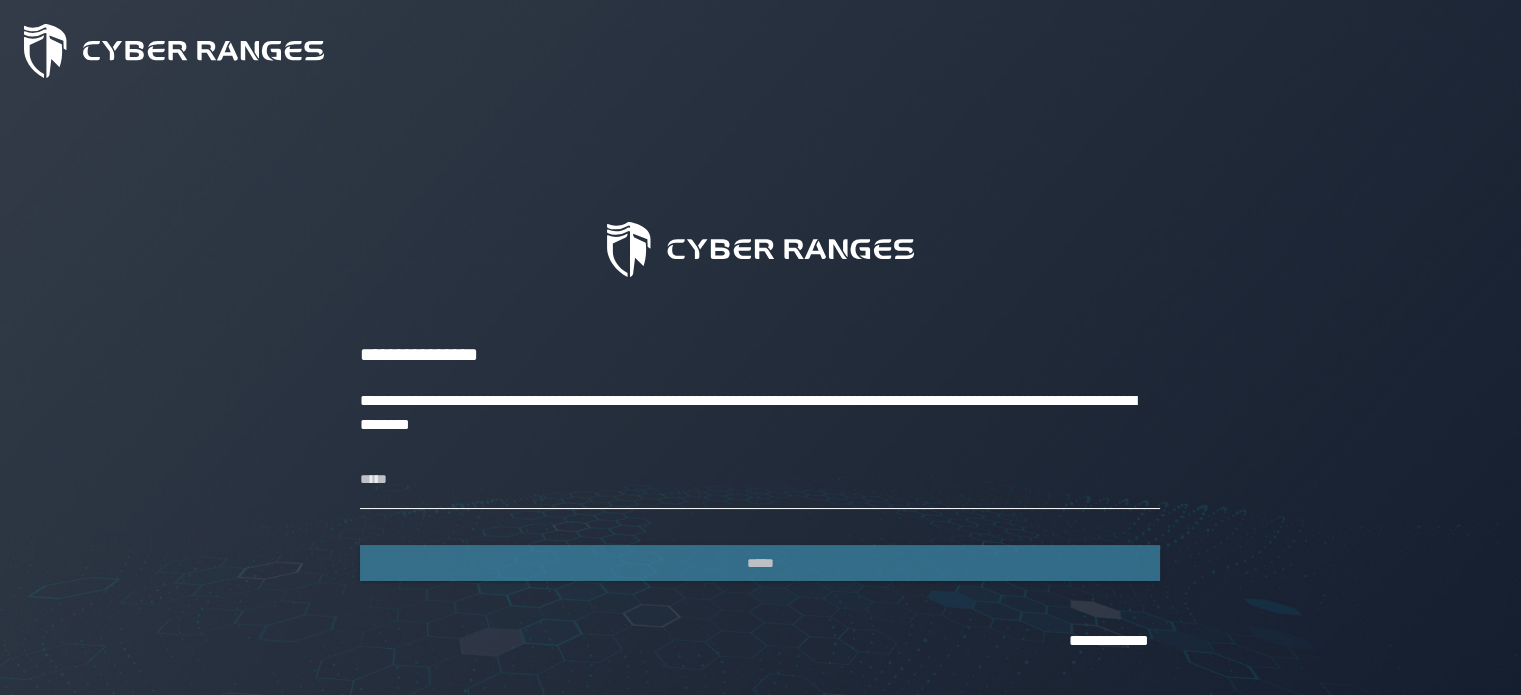 click on "*****" at bounding box center (760, 481) 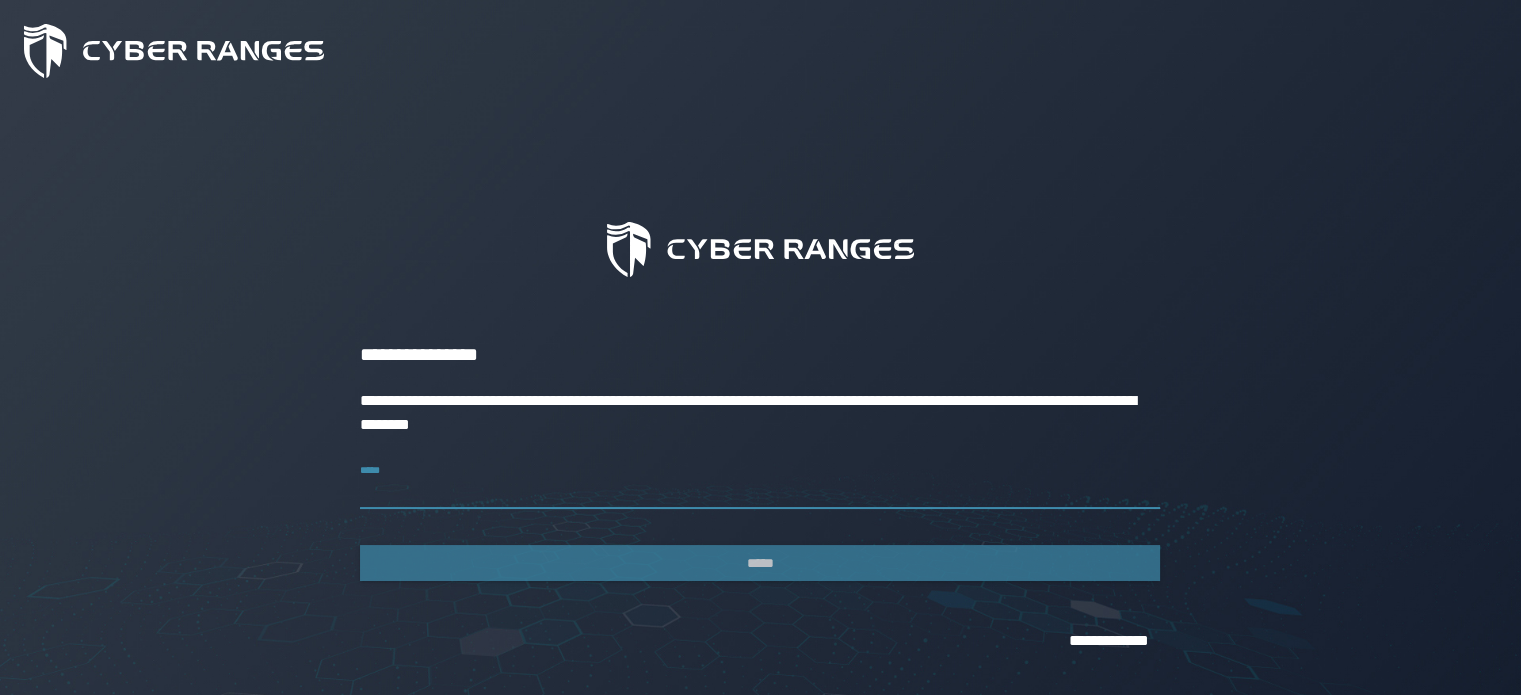 type on "**********" 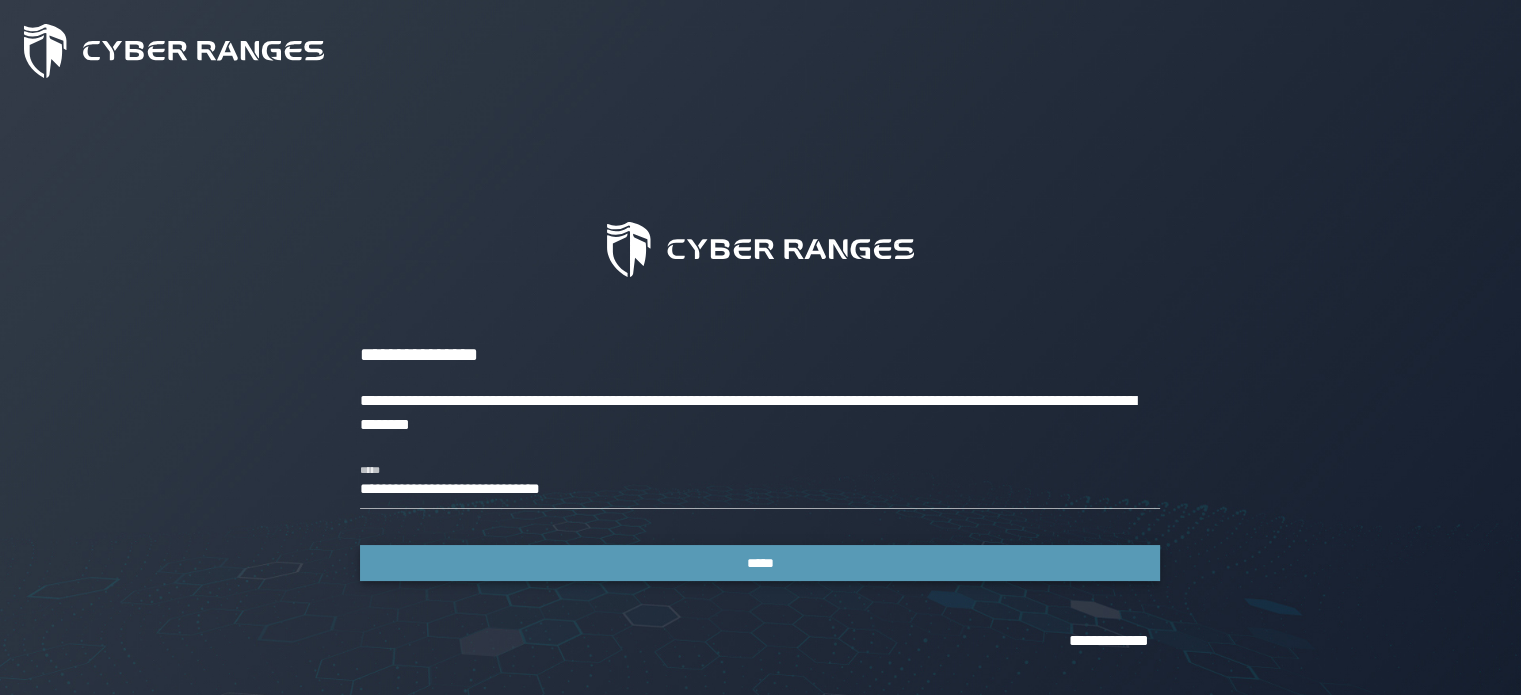 click on "*****" at bounding box center [760, 563] 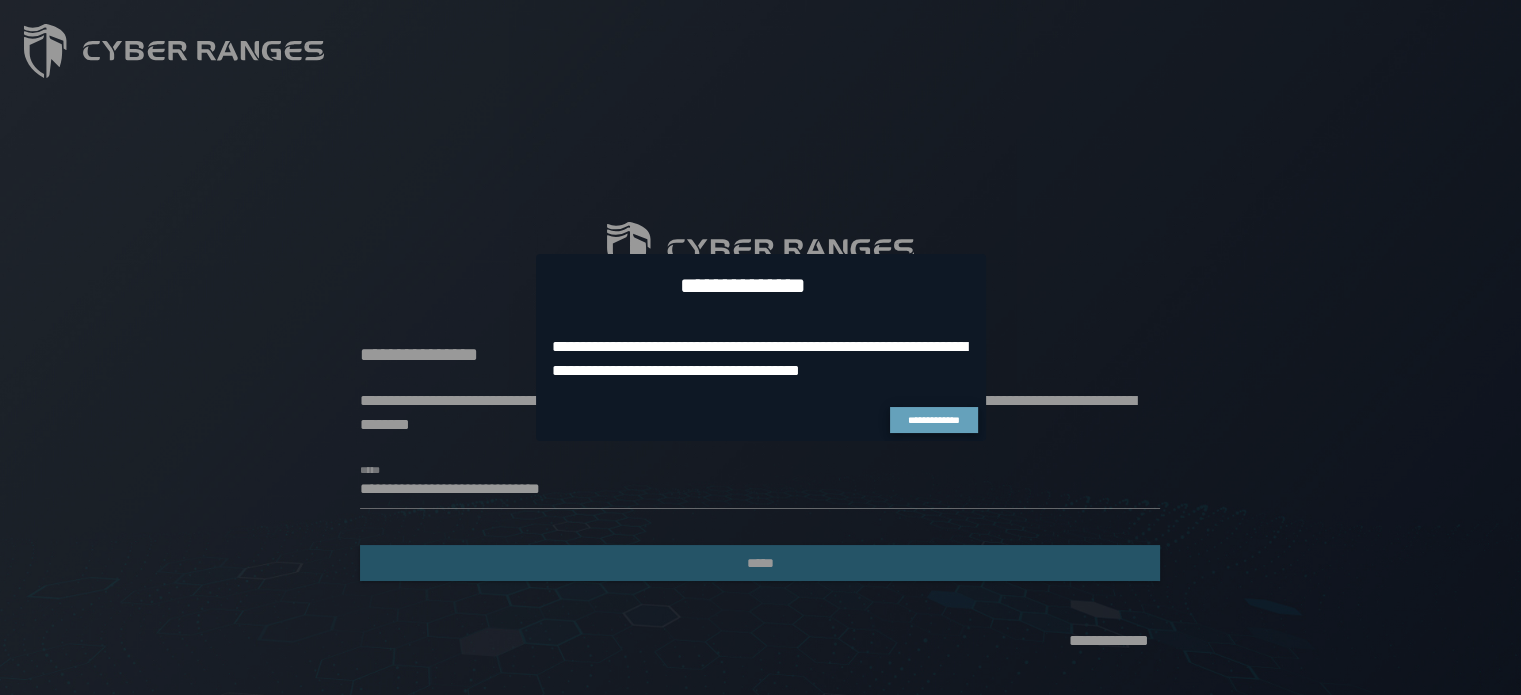click on "**********" at bounding box center [934, 420] 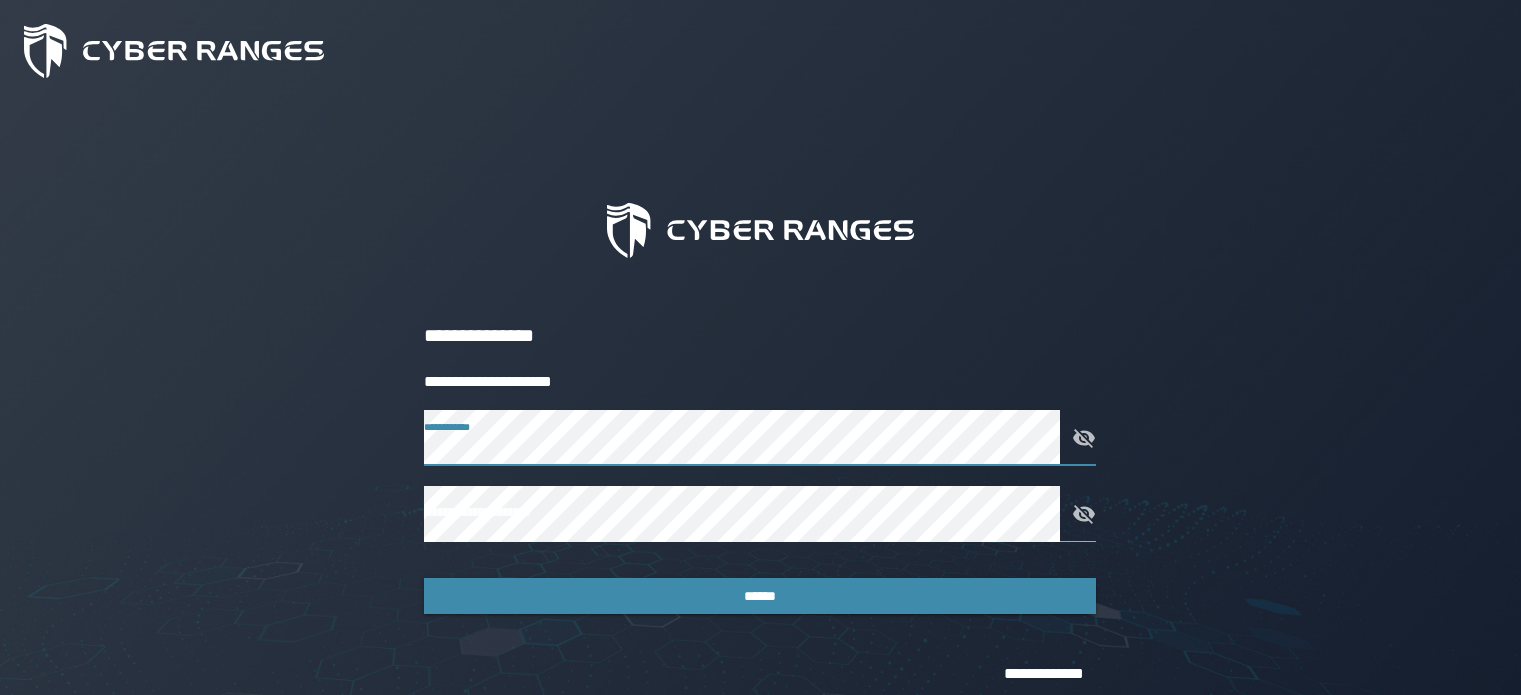 scroll, scrollTop: 0, scrollLeft: 0, axis: both 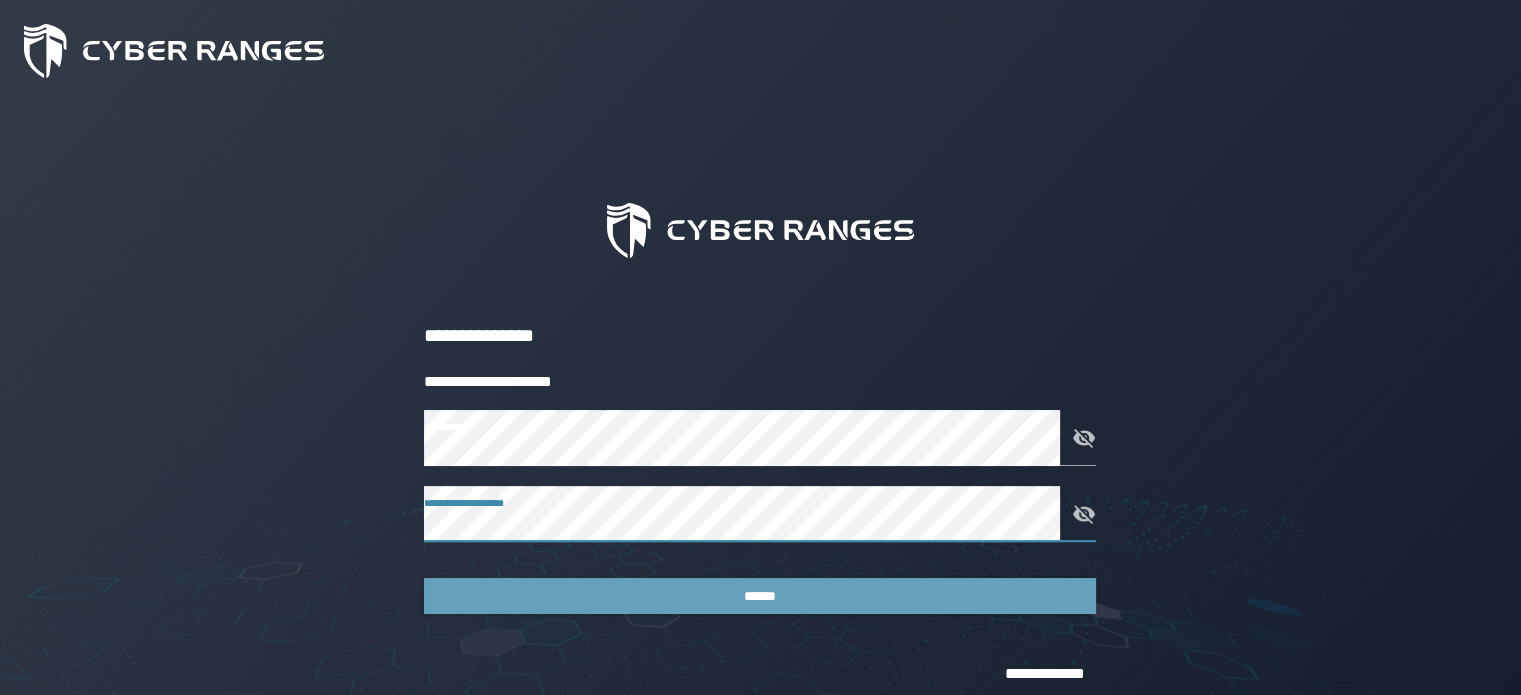 click on "******" at bounding box center (760, 596) 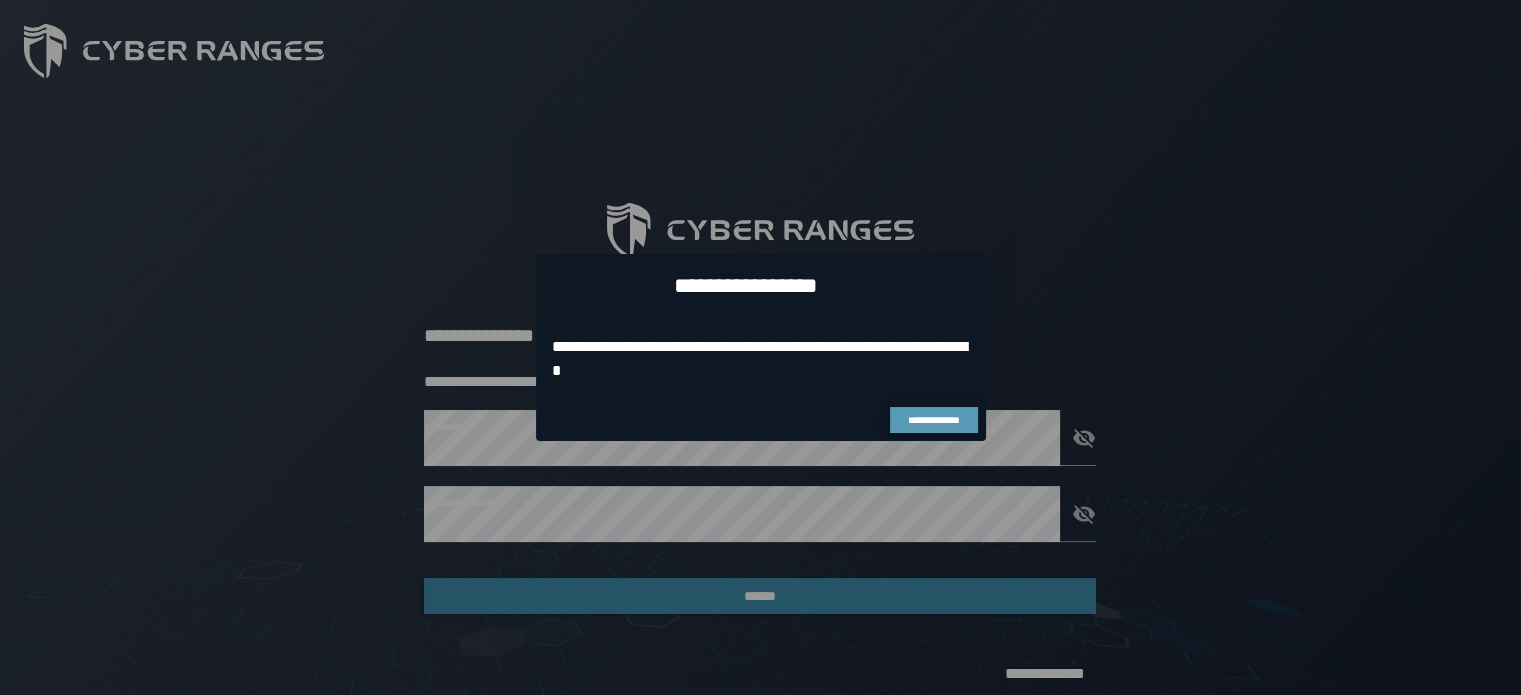 click on "**********" at bounding box center (934, 420) 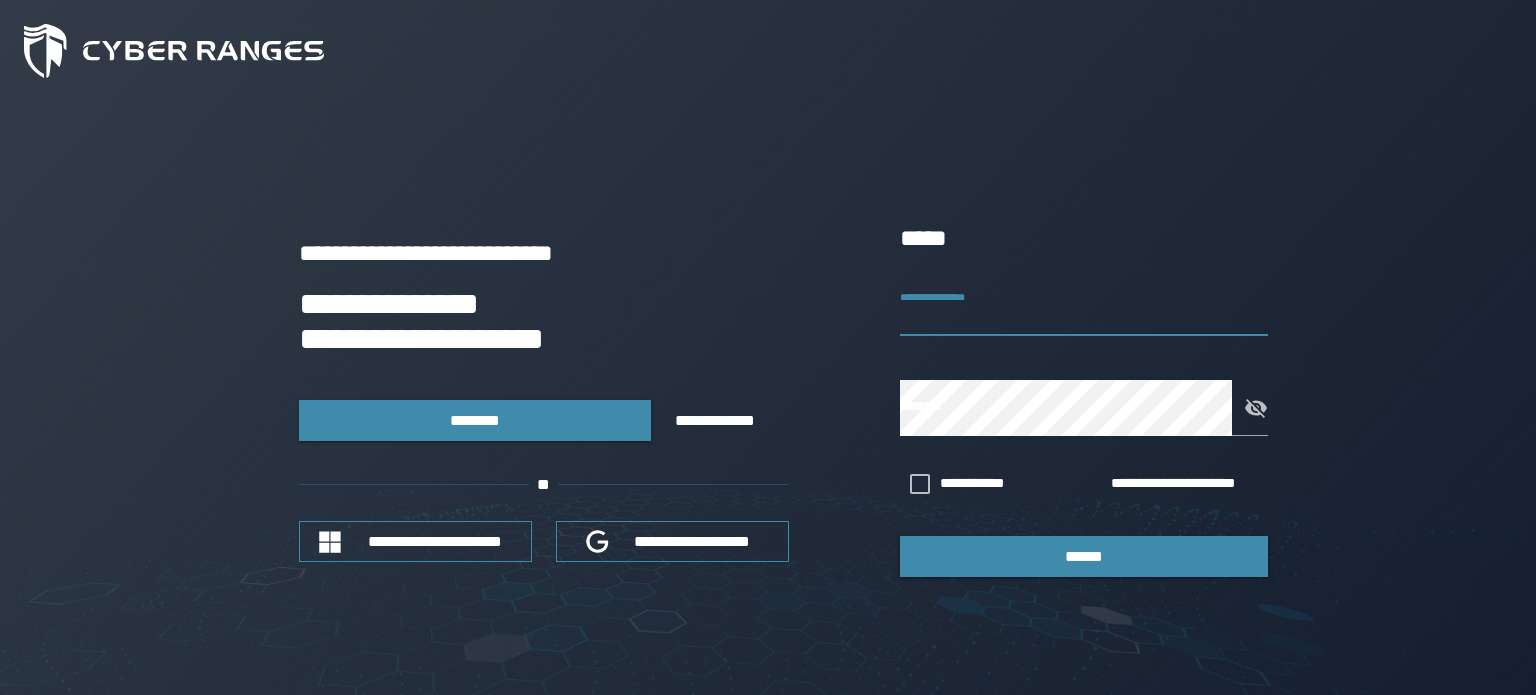 click on "**********" at bounding box center [1084, 308] 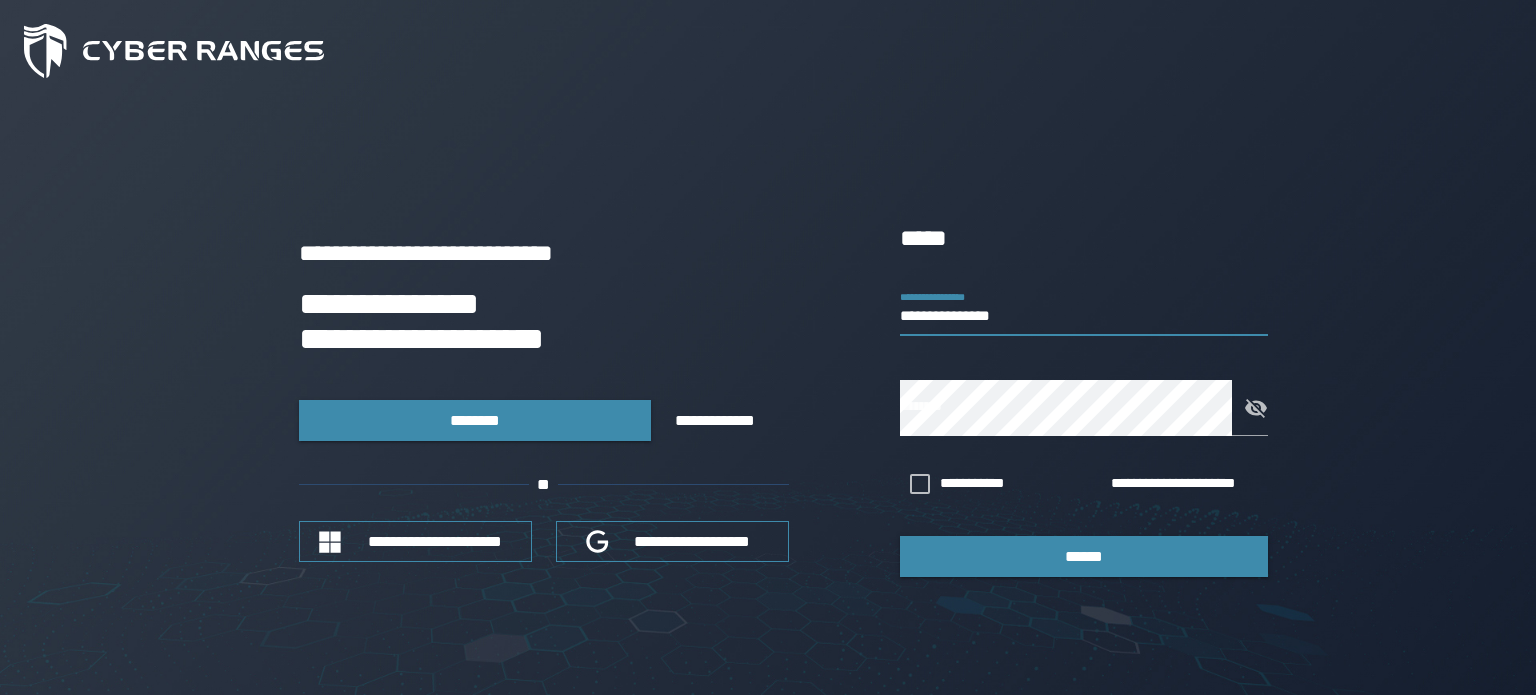 type on "**********" 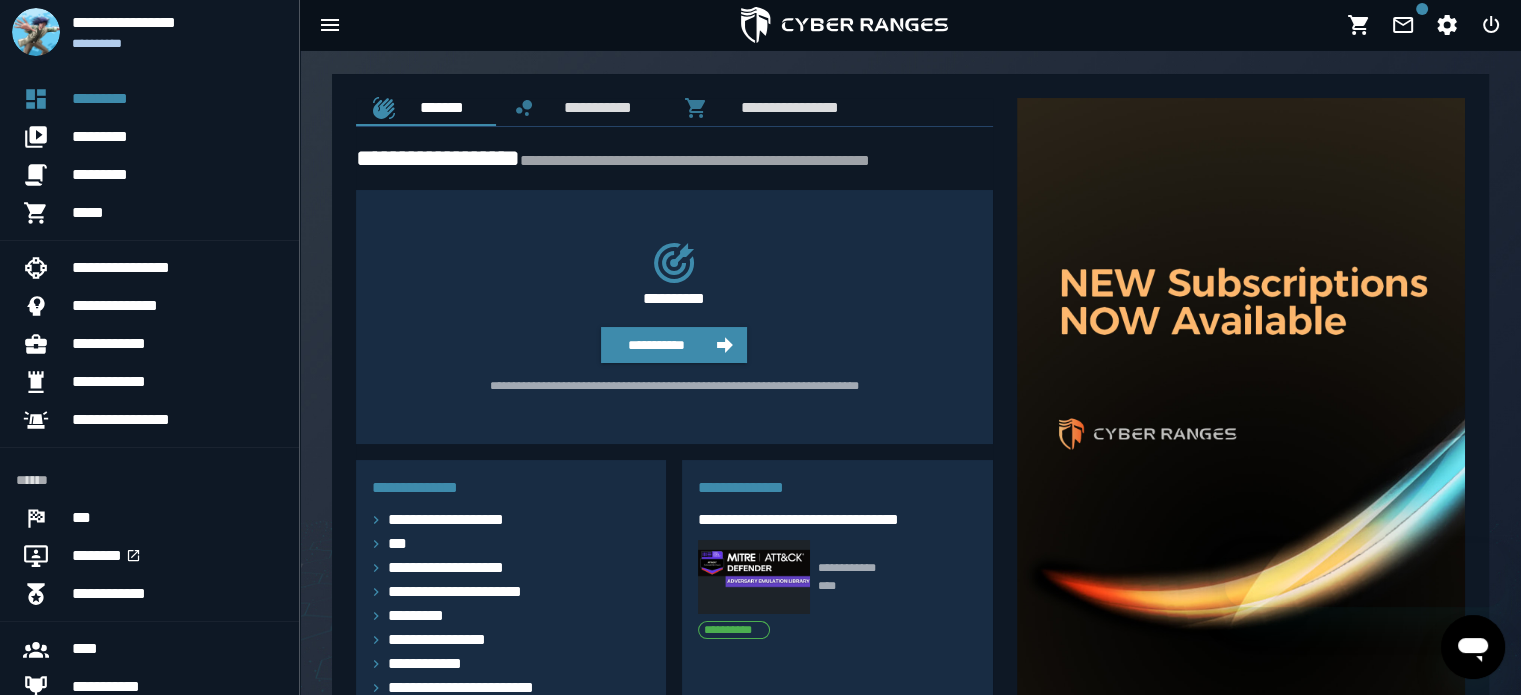 scroll, scrollTop: 0, scrollLeft: 0, axis: both 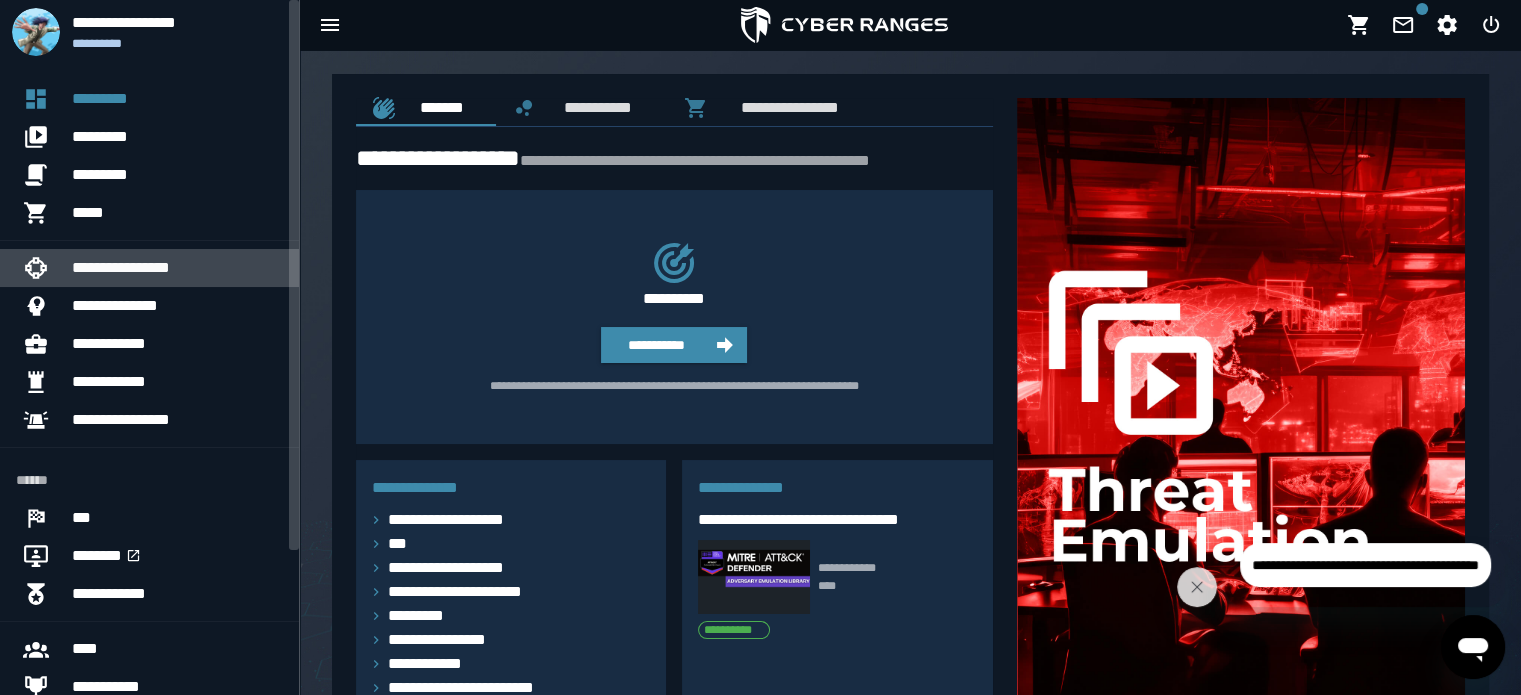 click on "**********" at bounding box center (177, 268) 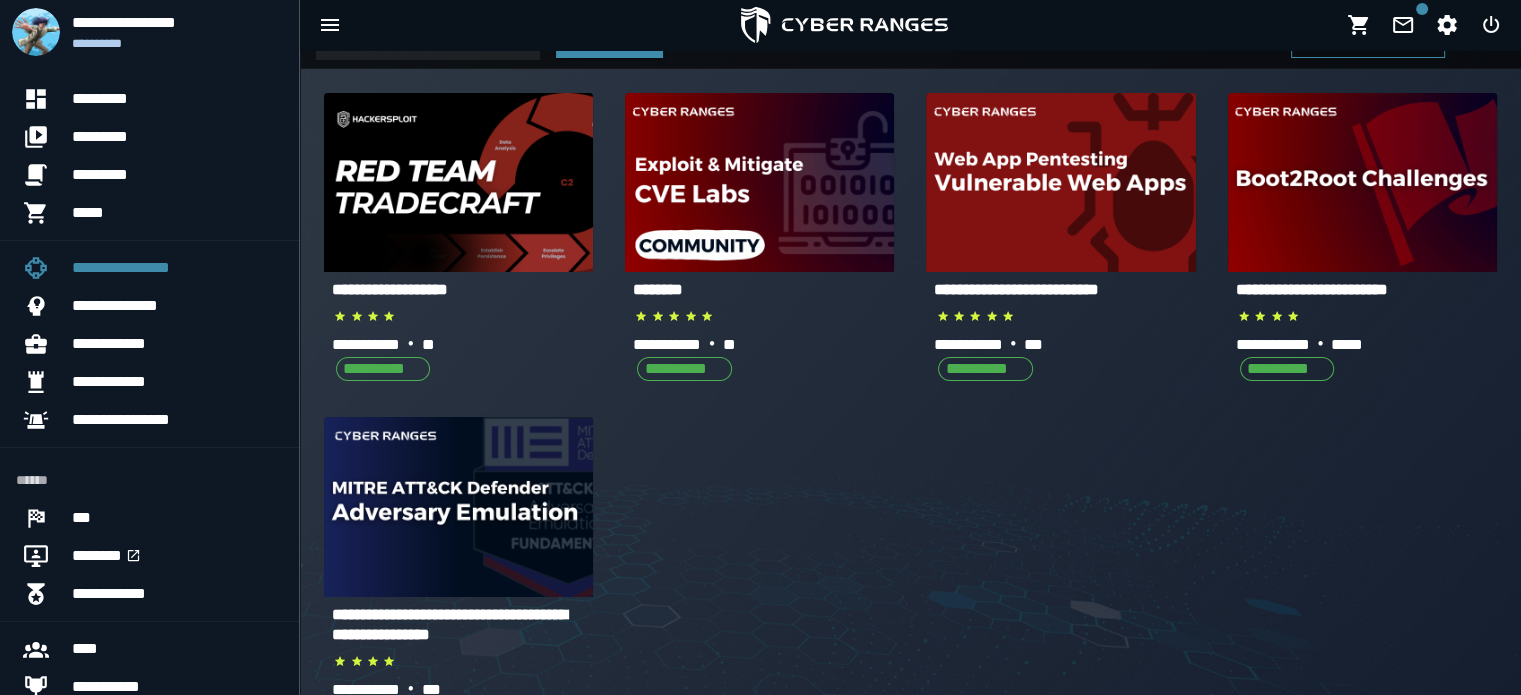 scroll, scrollTop: 0, scrollLeft: 0, axis: both 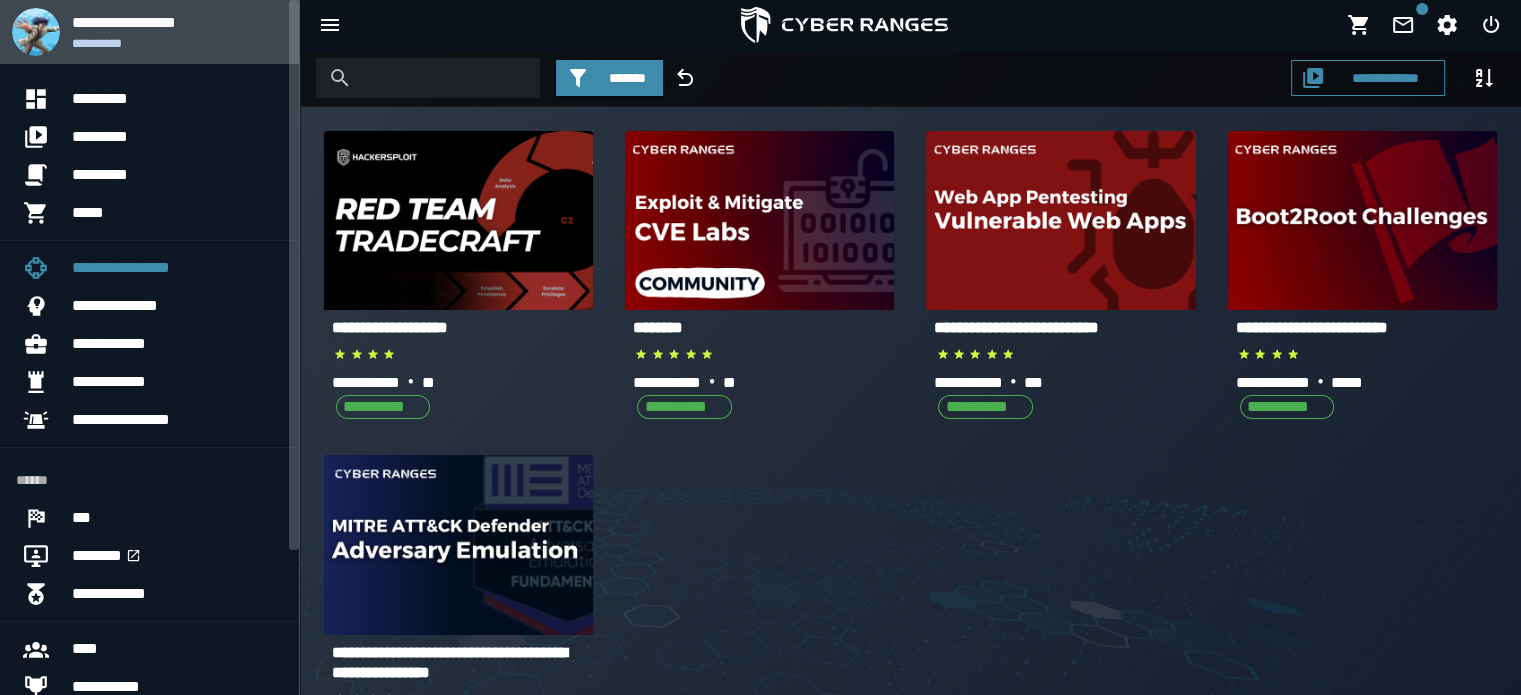 click at bounding box center (36, 32) 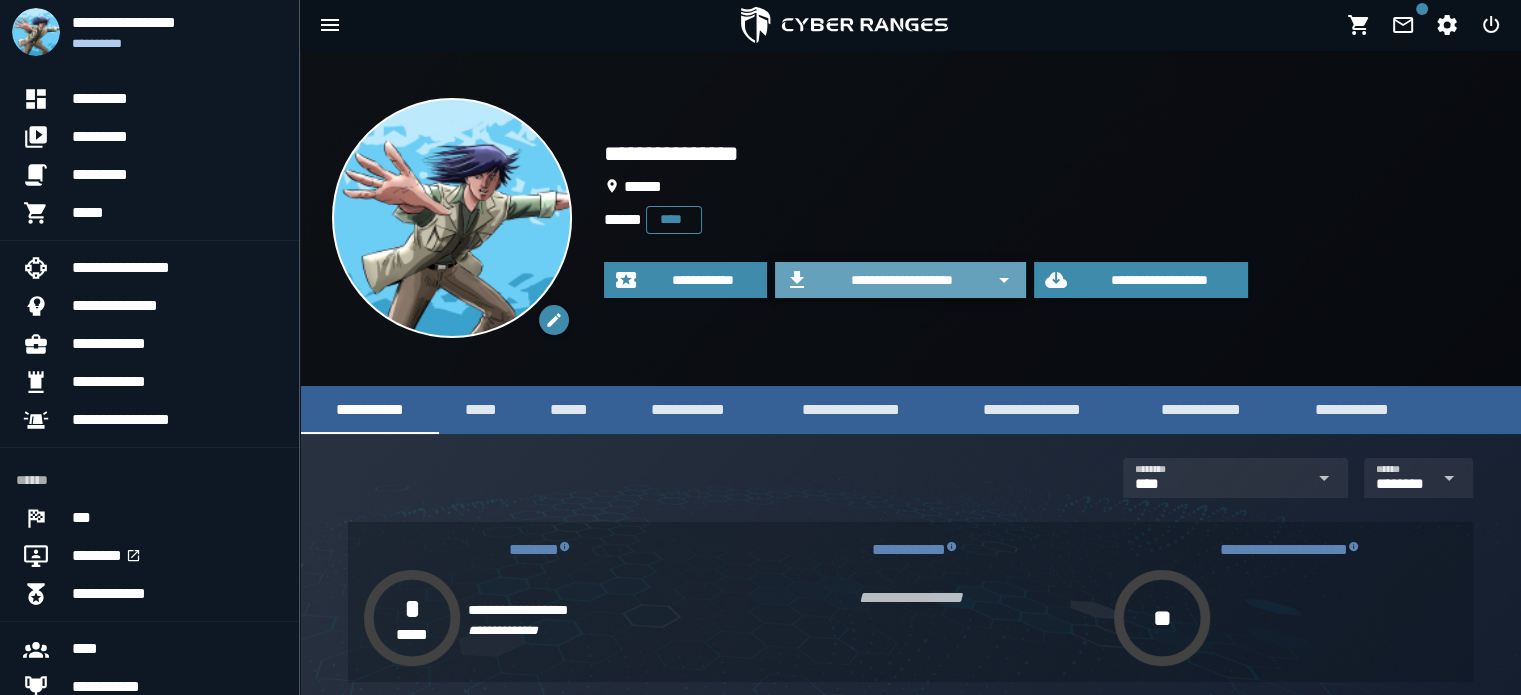 click 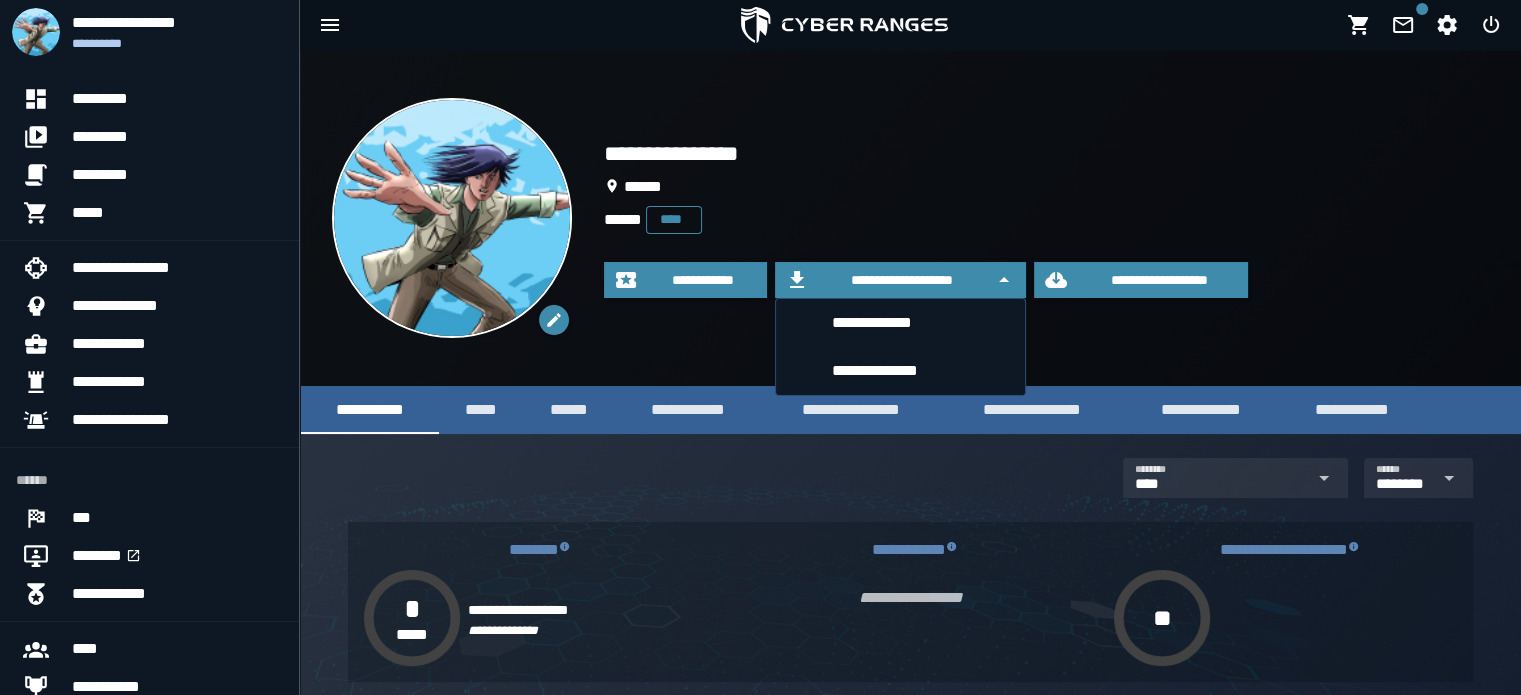 scroll, scrollTop: 576, scrollLeft: 0, axis: vertical 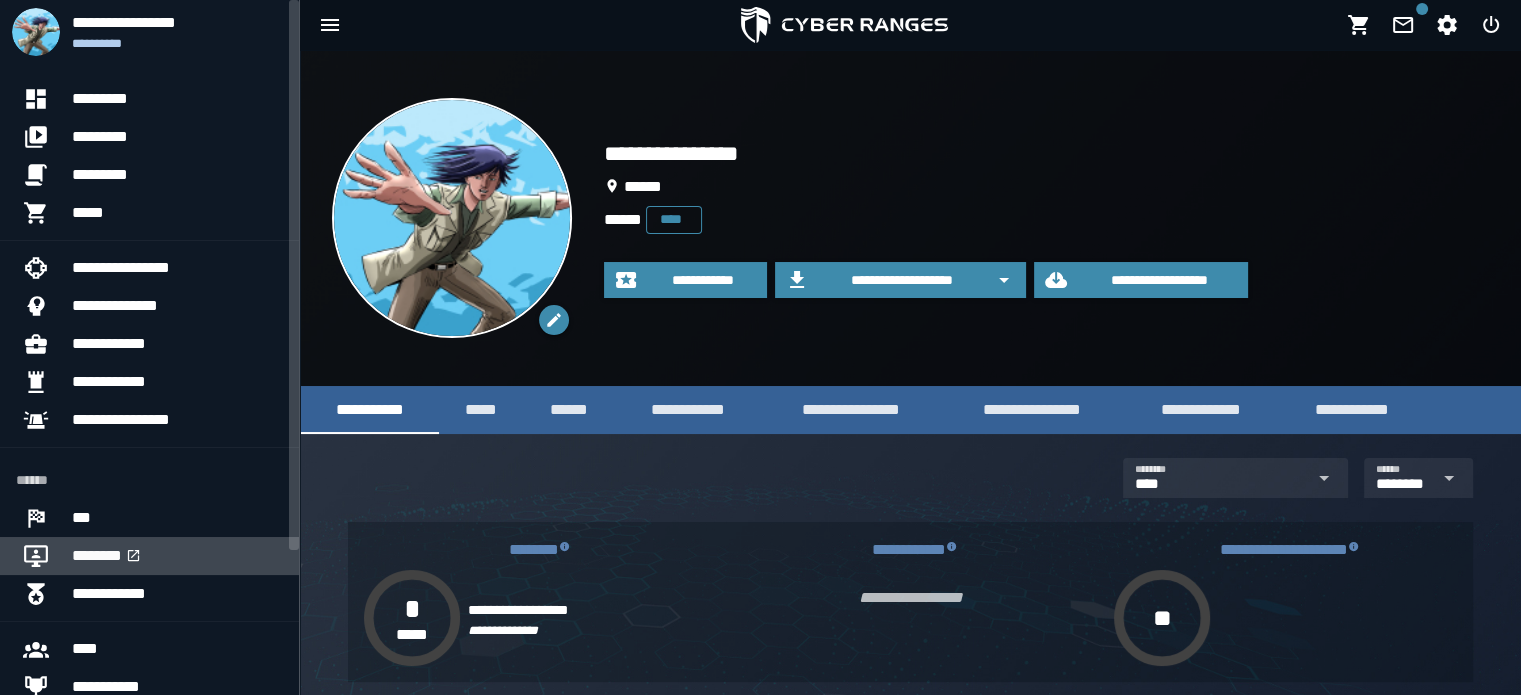 click on "********" at bounding box center [177, 556] 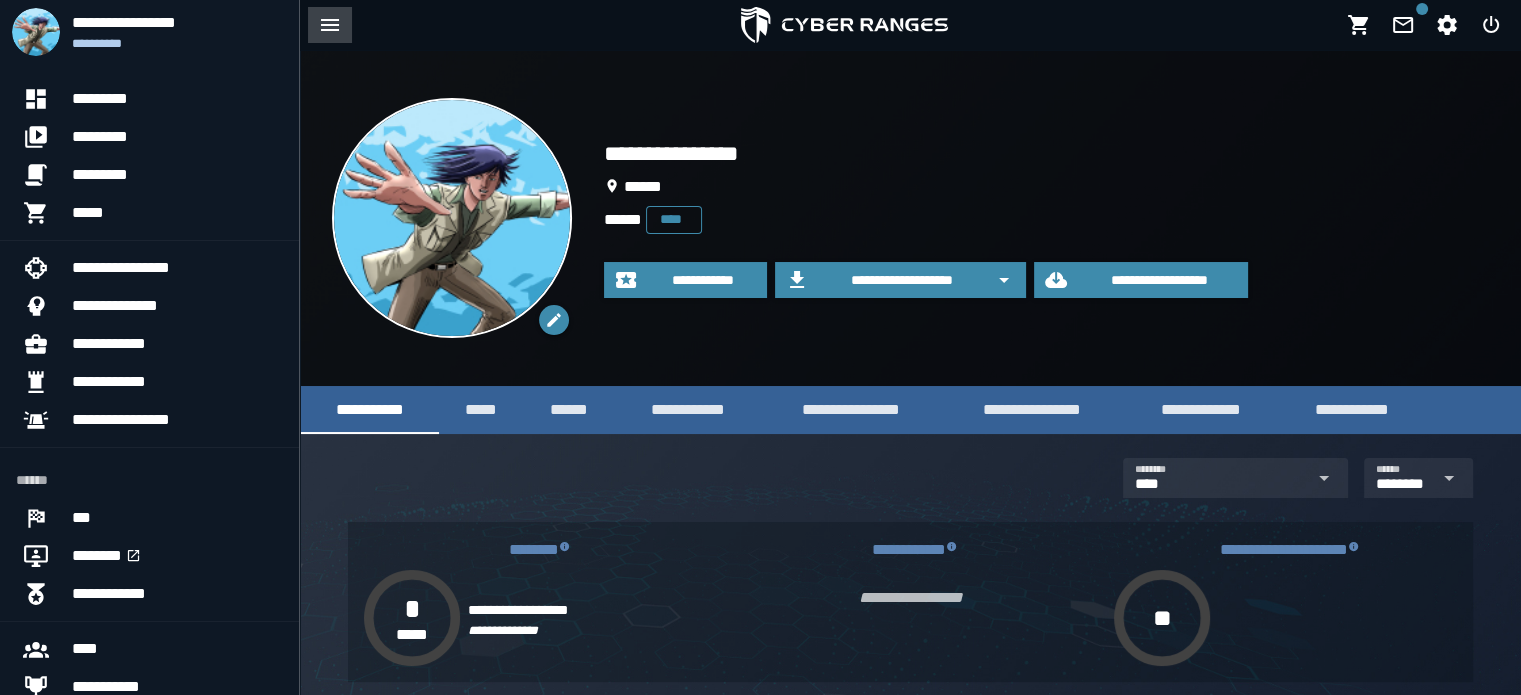 click 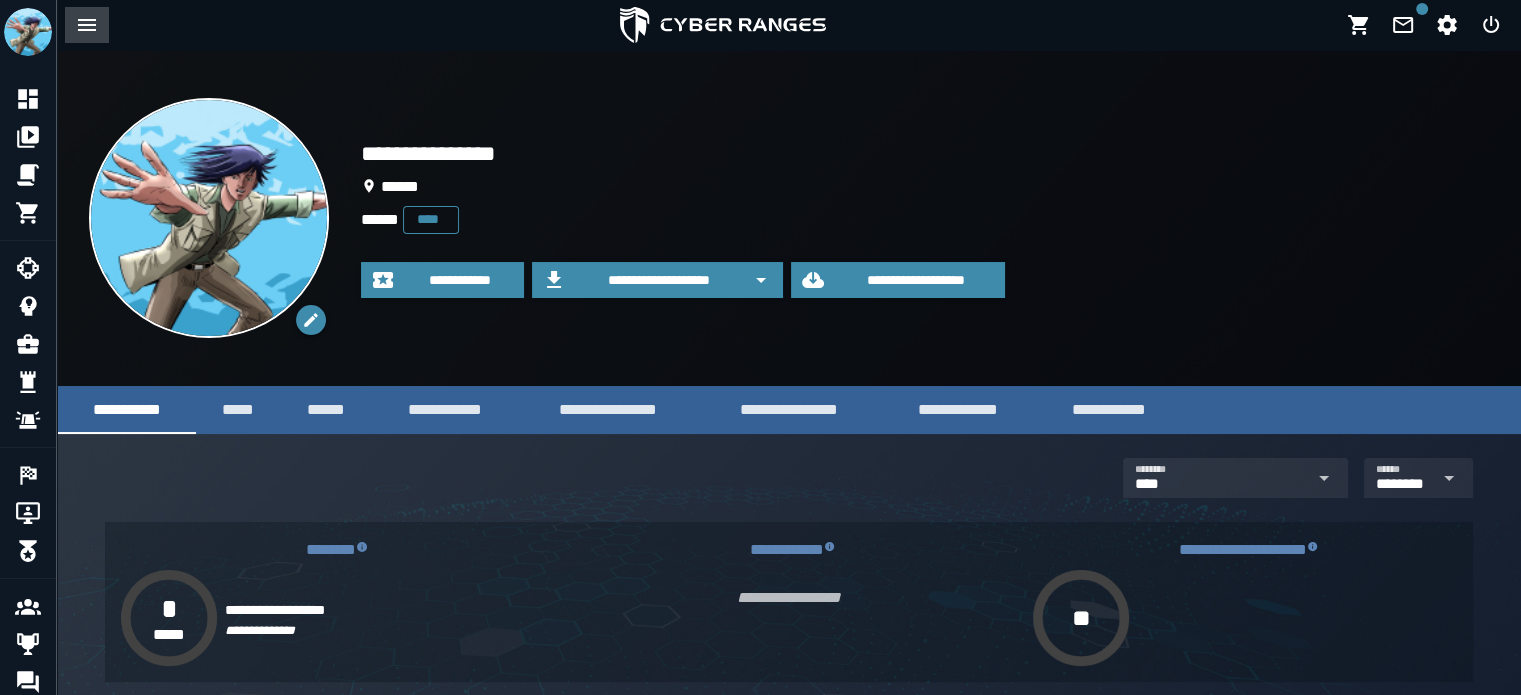 click at bounding box center (87, 25) 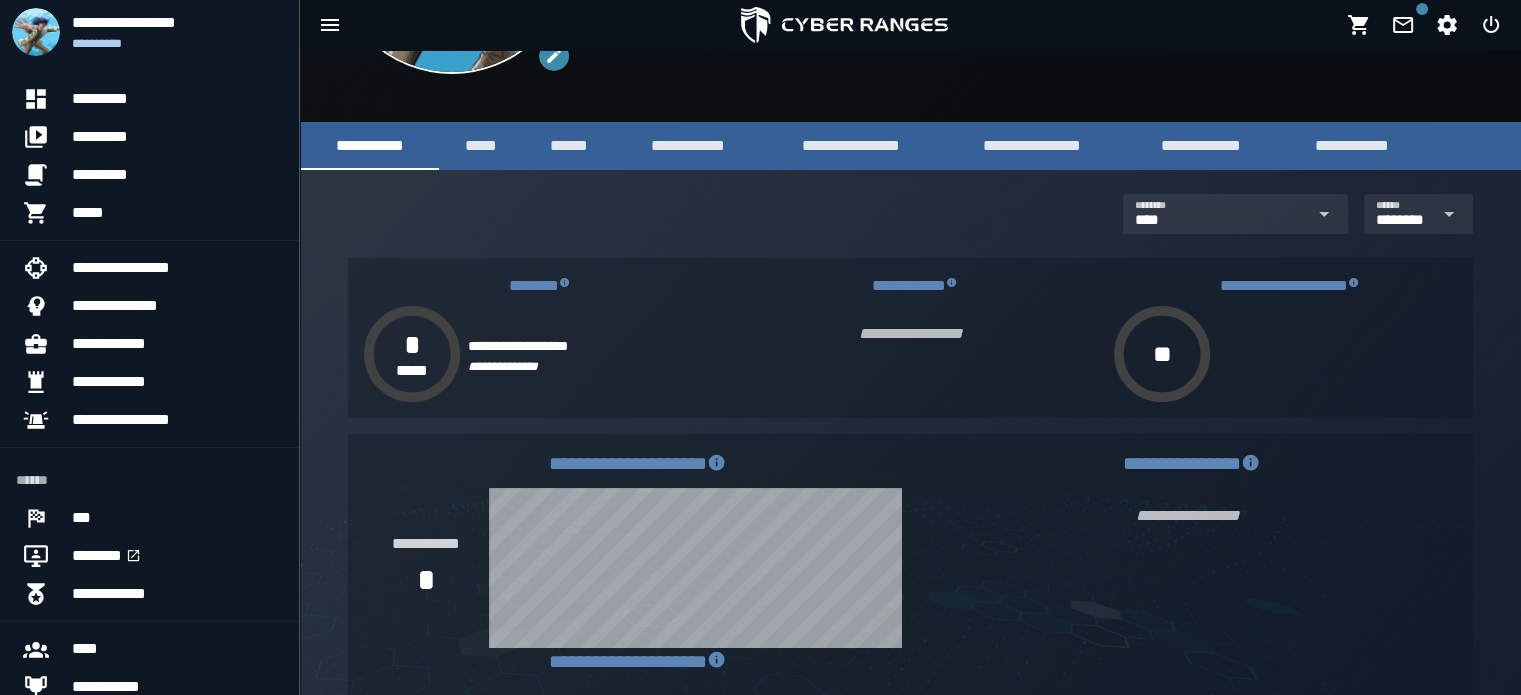 scroll, scrollTop: 576, scrollLeft: 0, axis: vertical 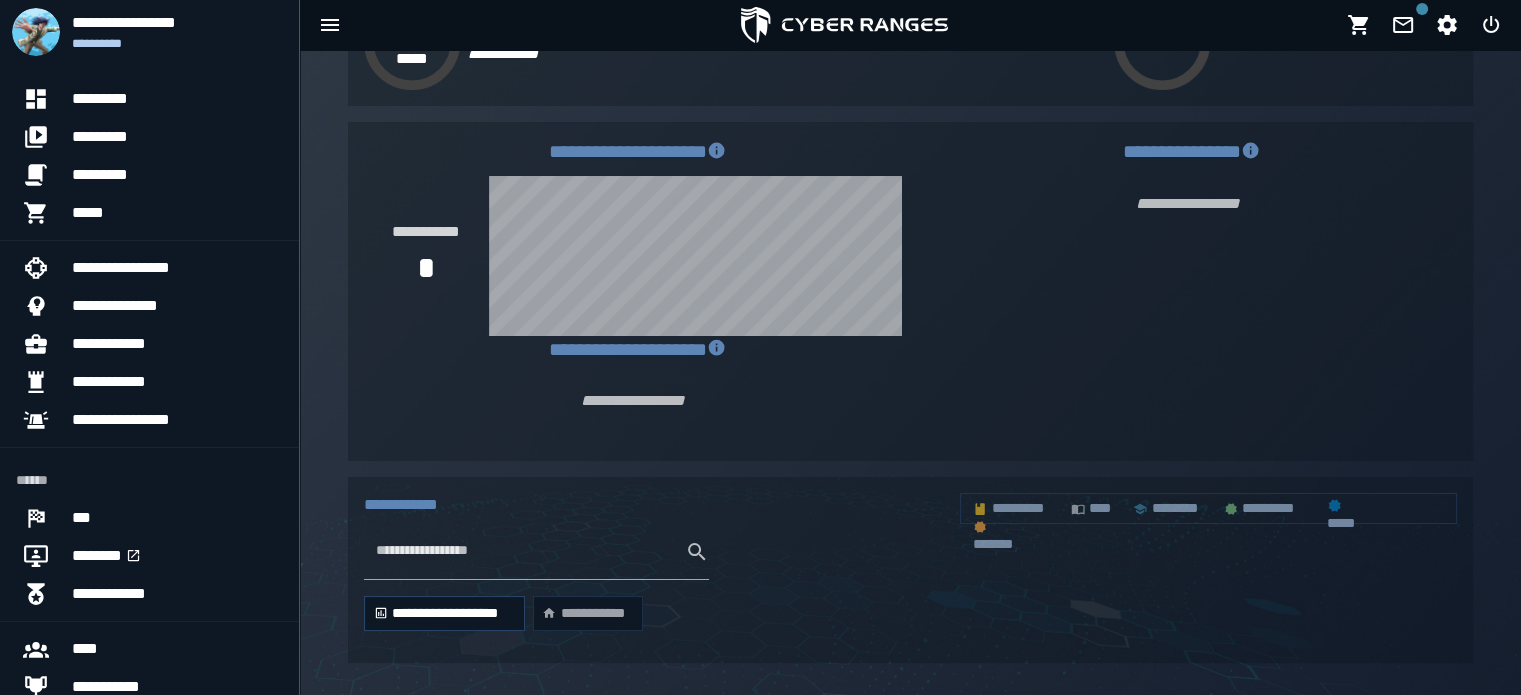 click on "********" 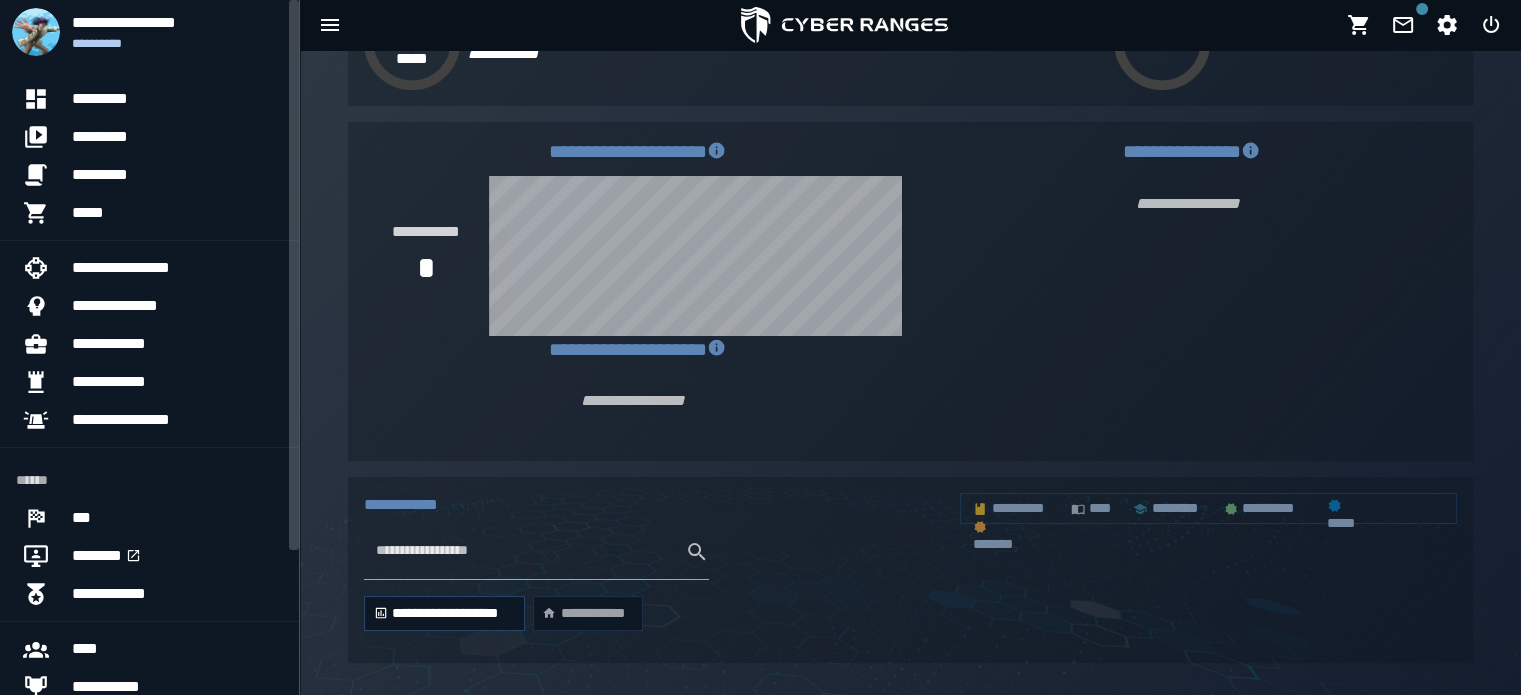 scroll, scrollTop: 184, scrollLeft: 0, axis: vertical 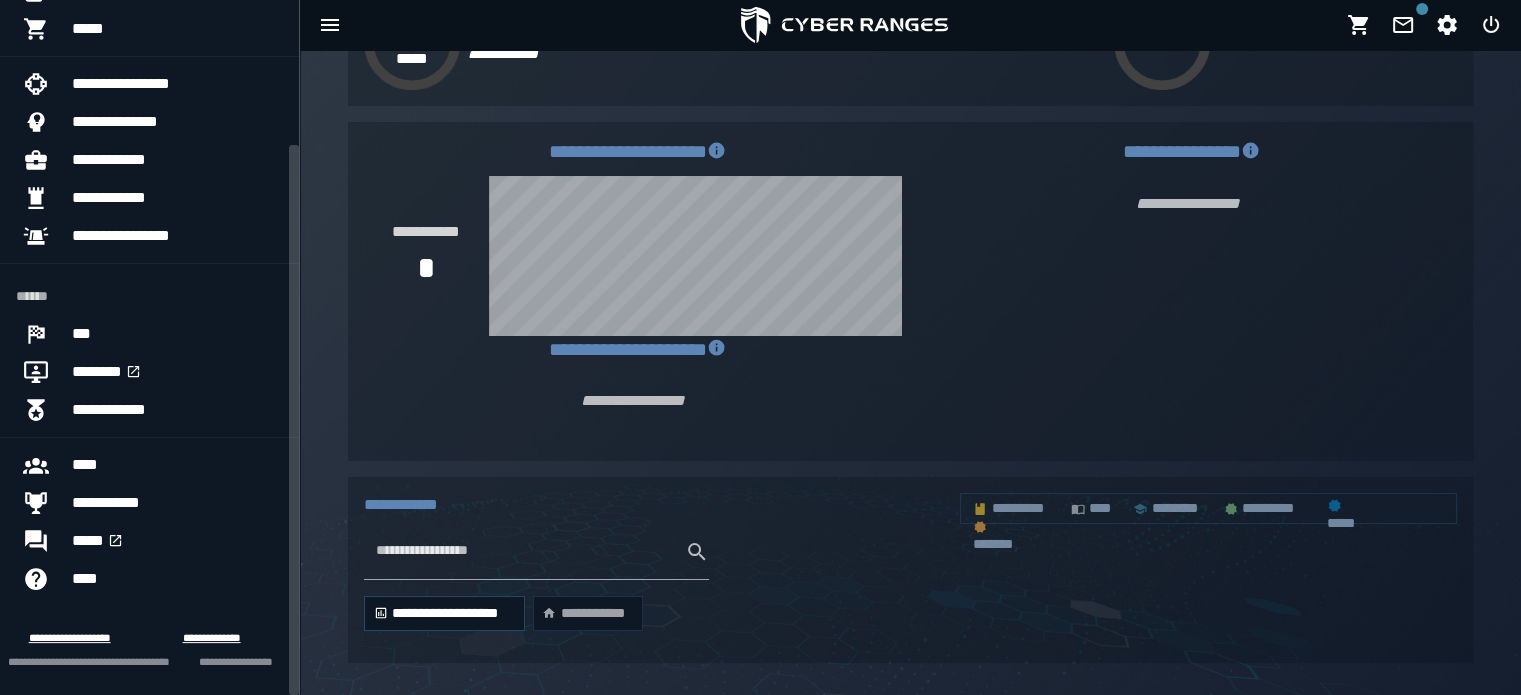drag, startPoint x: 293, startPoint y: 589, endPoint x: 279, endPoint y: 731, distance: 142.68848 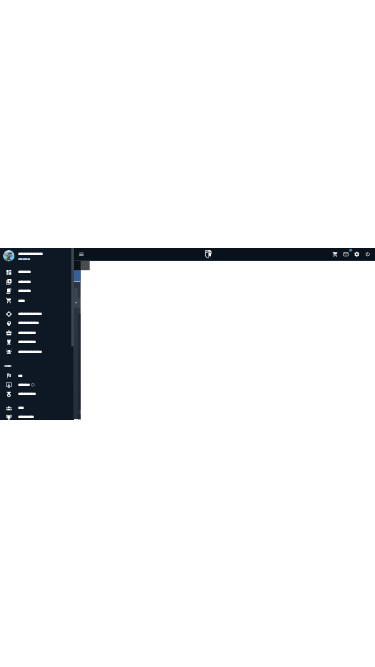 scroll, scrollTop: 624, scrollLeft: 0, axis: vertical 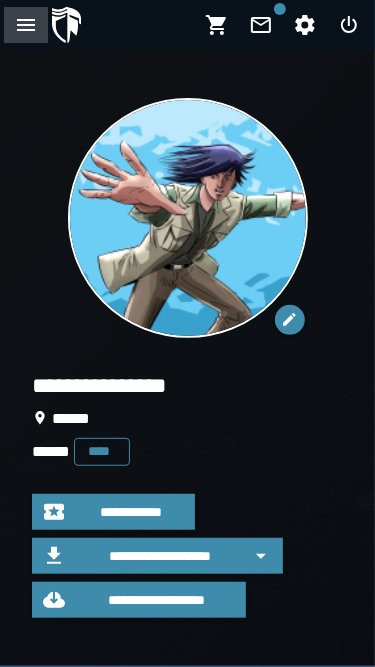 click 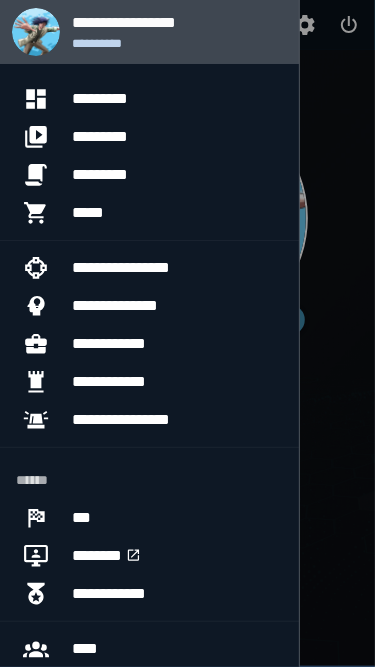 click on "**********" at bounding box center [177, 22] 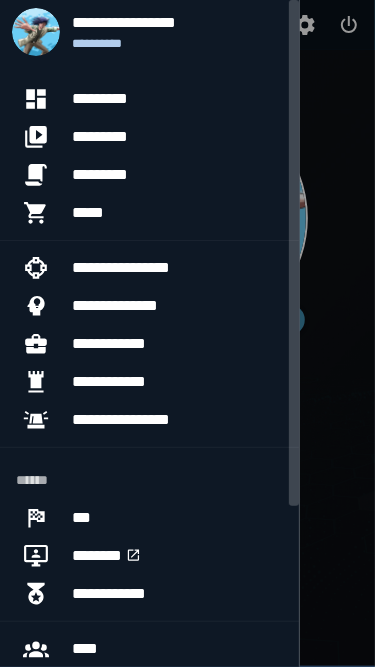 click at bounding box center (187, 333) 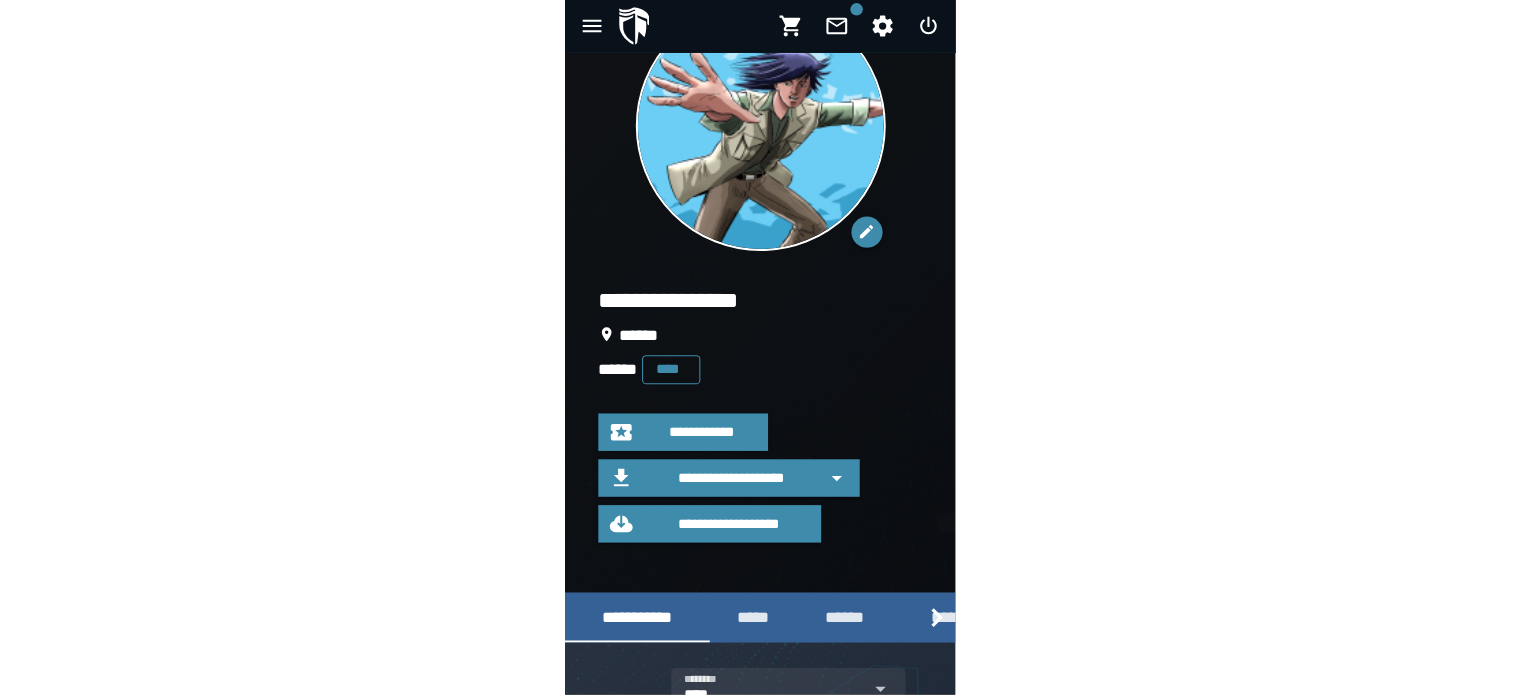 scroll, scrollTop: 0, scrollLeft: 0, axis: both 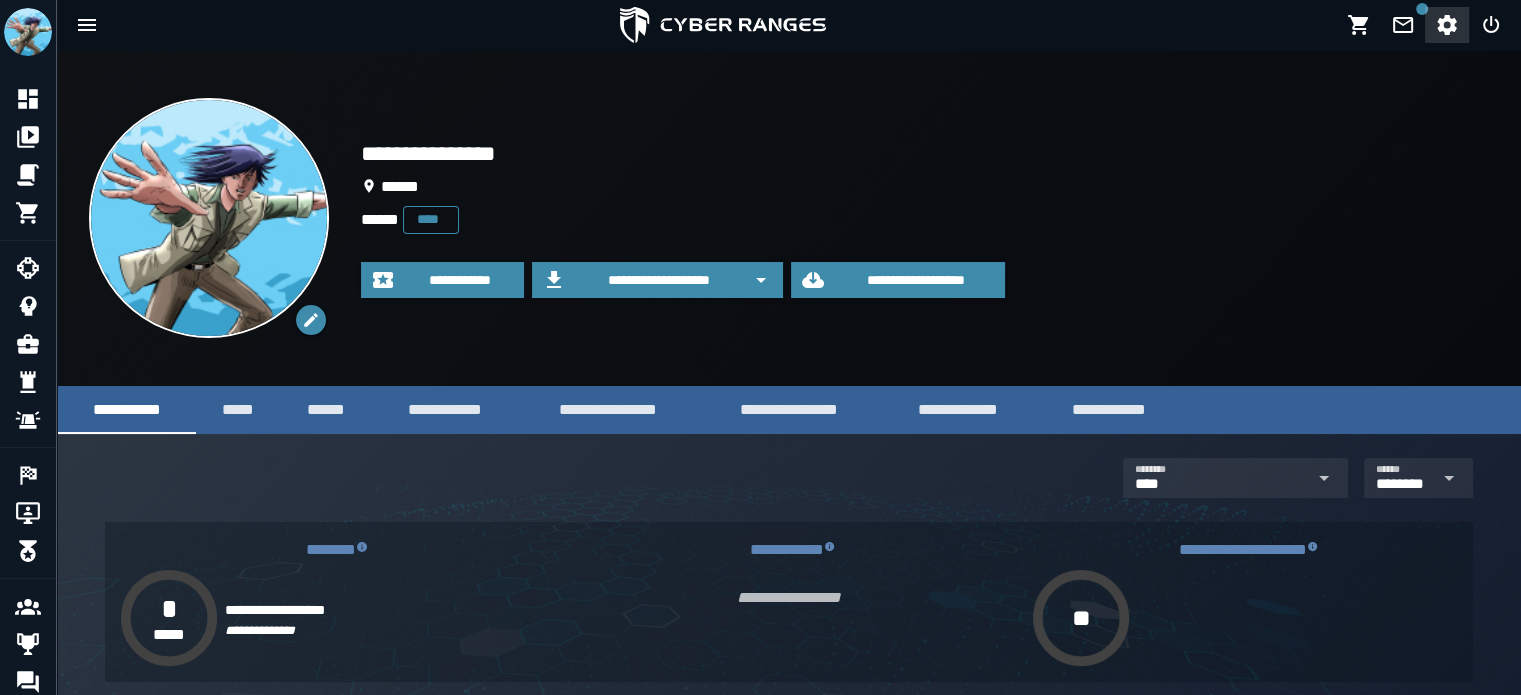 click 